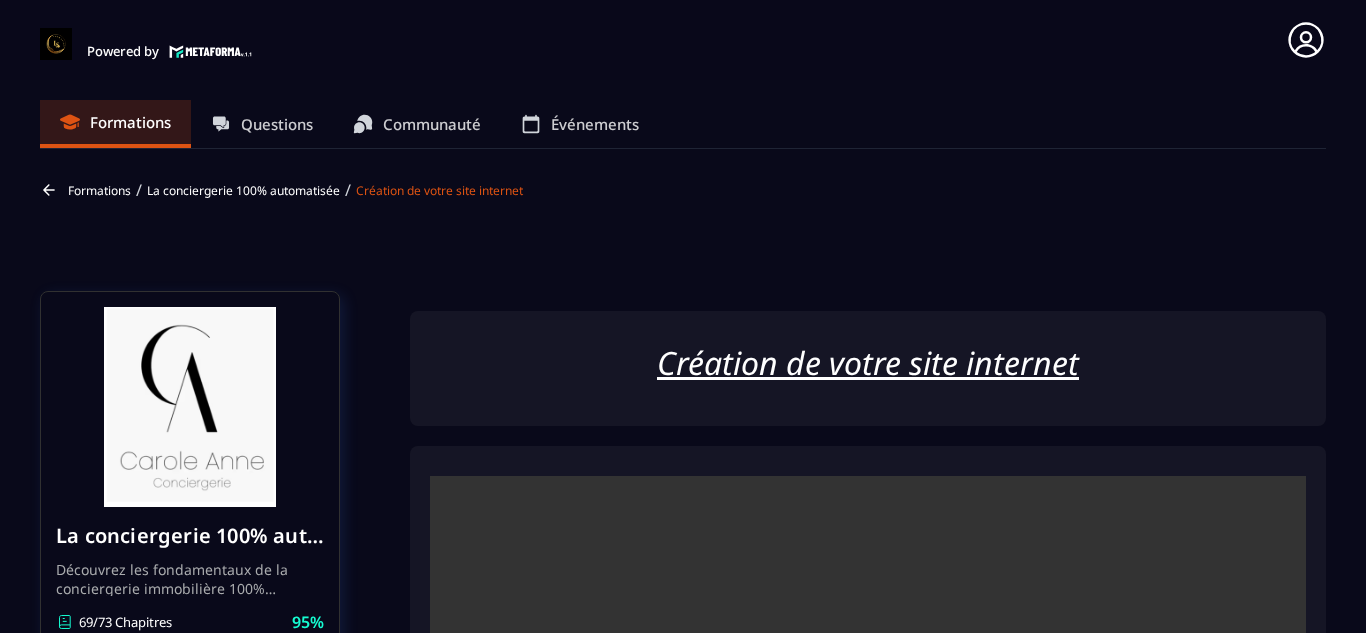 scroll, scrollTop: 0, scrollLeft: 0, axis: both 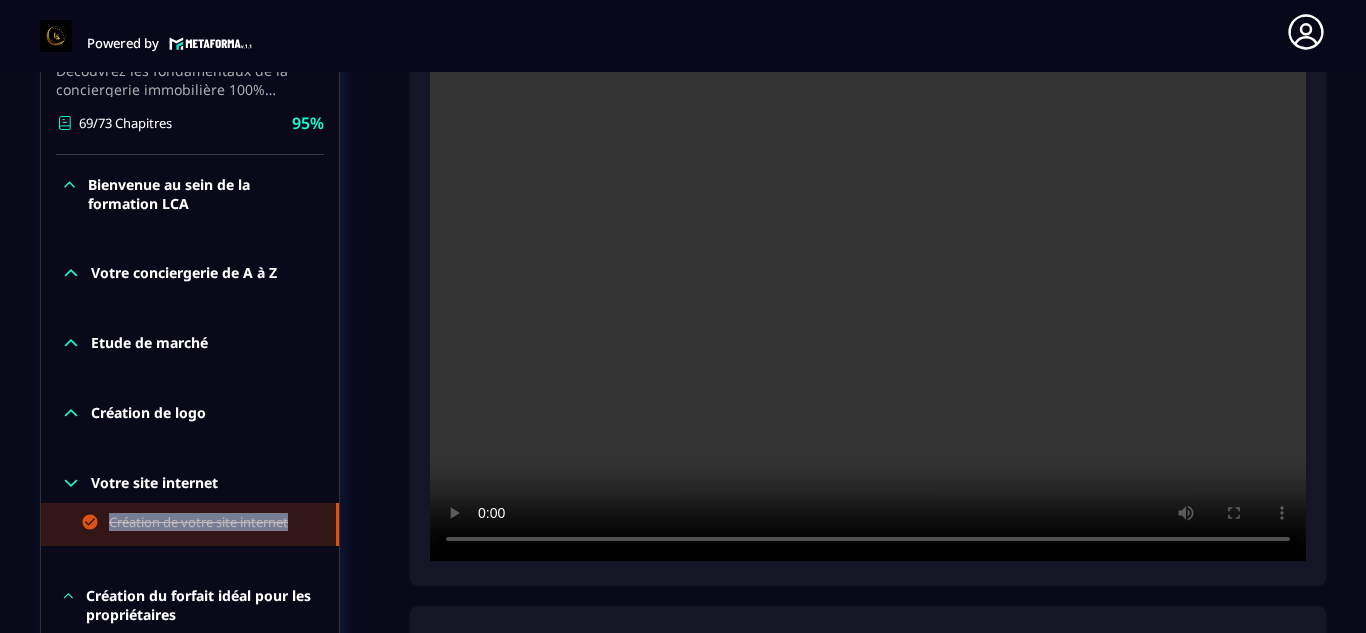 drag, startPoint x: 333, startPoint y: 507, endPoint x: 345, endPoint y: 488, distance: 22.472204 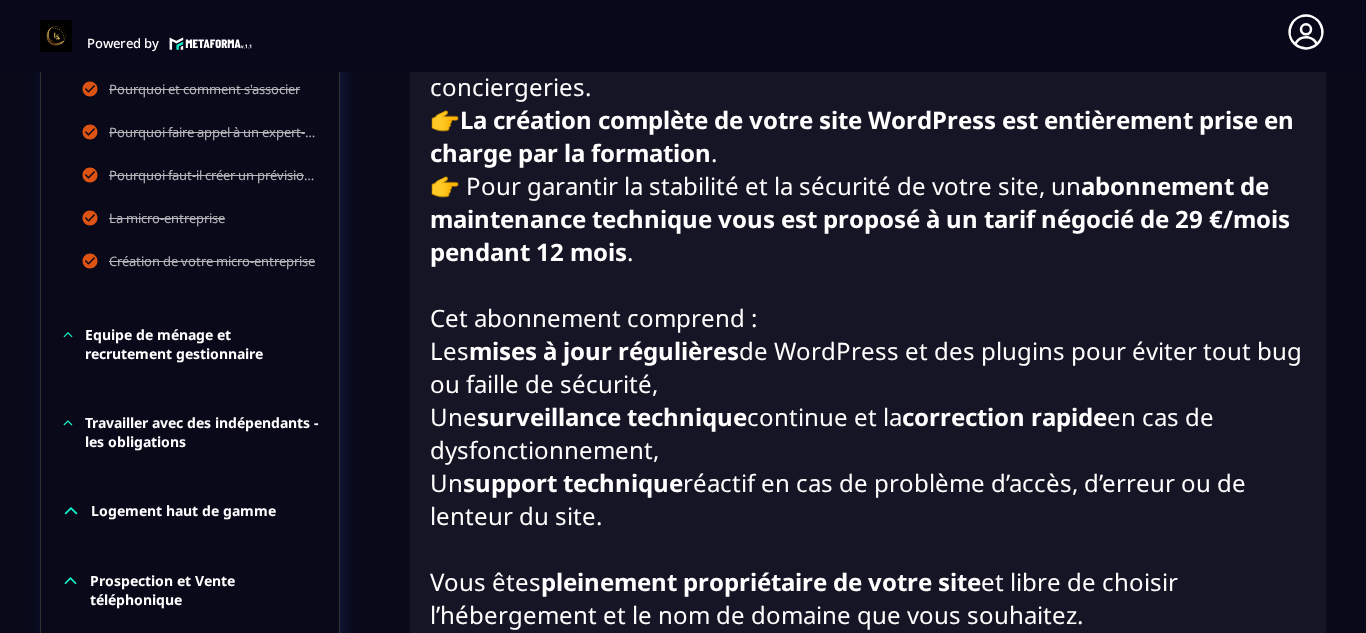 scroll, scrollTop: 1251, scrollLeft: 0, axis: vertical 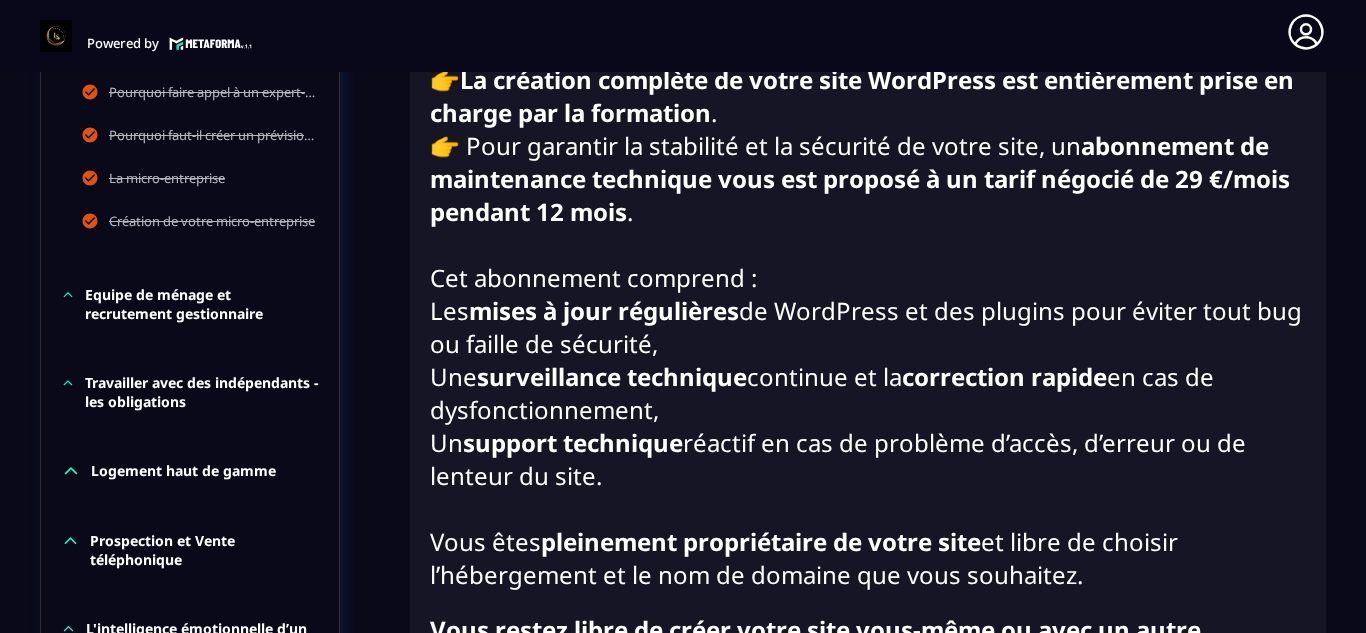 click on "Equipe de ménage et recrutement gestionnaire" at bounding box center (202, 304) 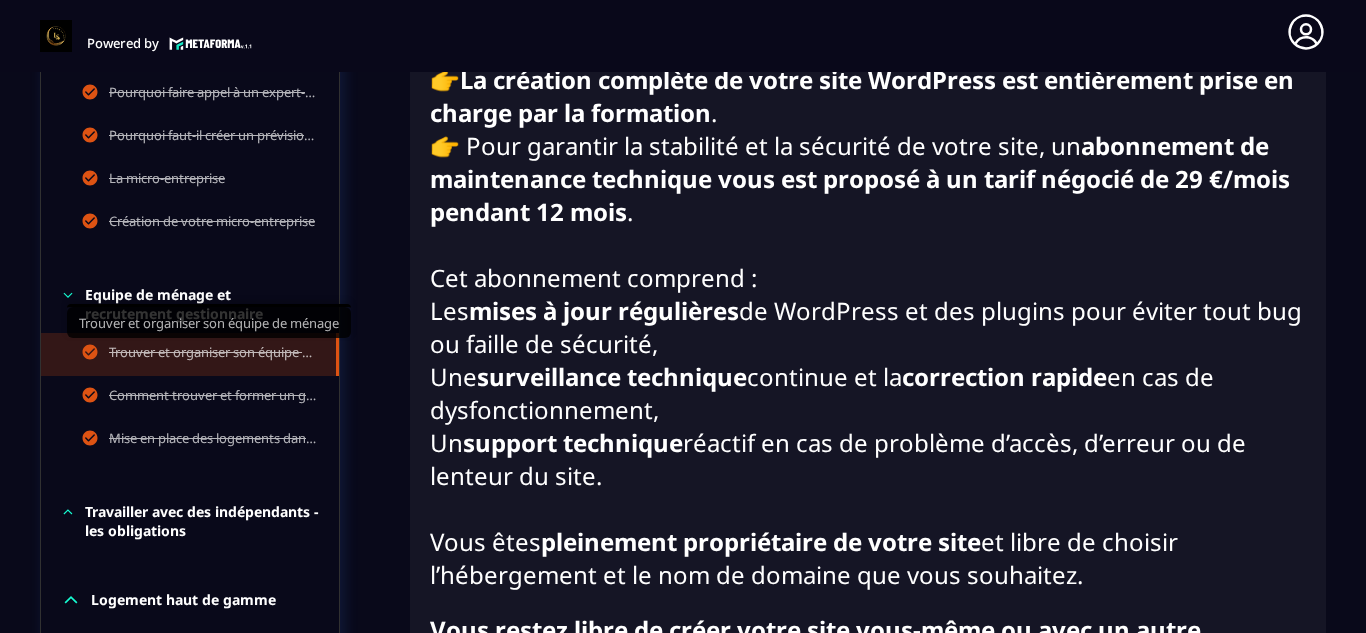 click on "Trouver et organiser son équipe de ménage" at bounding box center [212, 354] 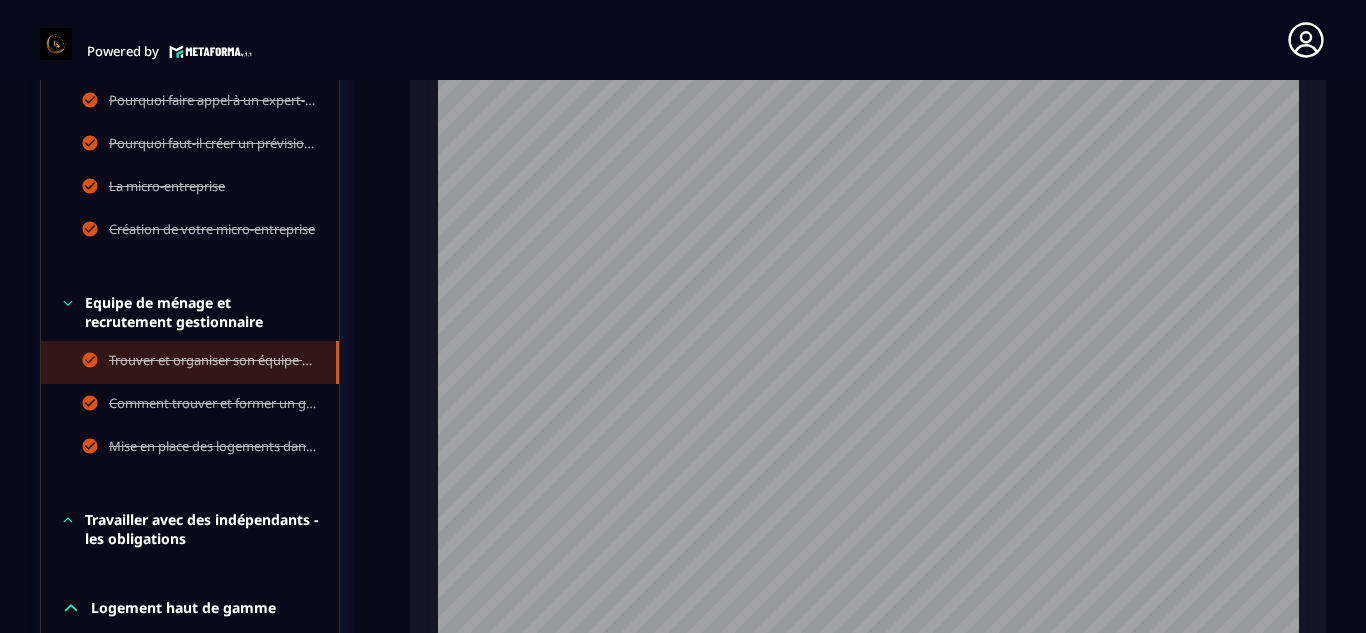 scroll, scrollTop: 8, scrollLeft: 0, axis: vertical 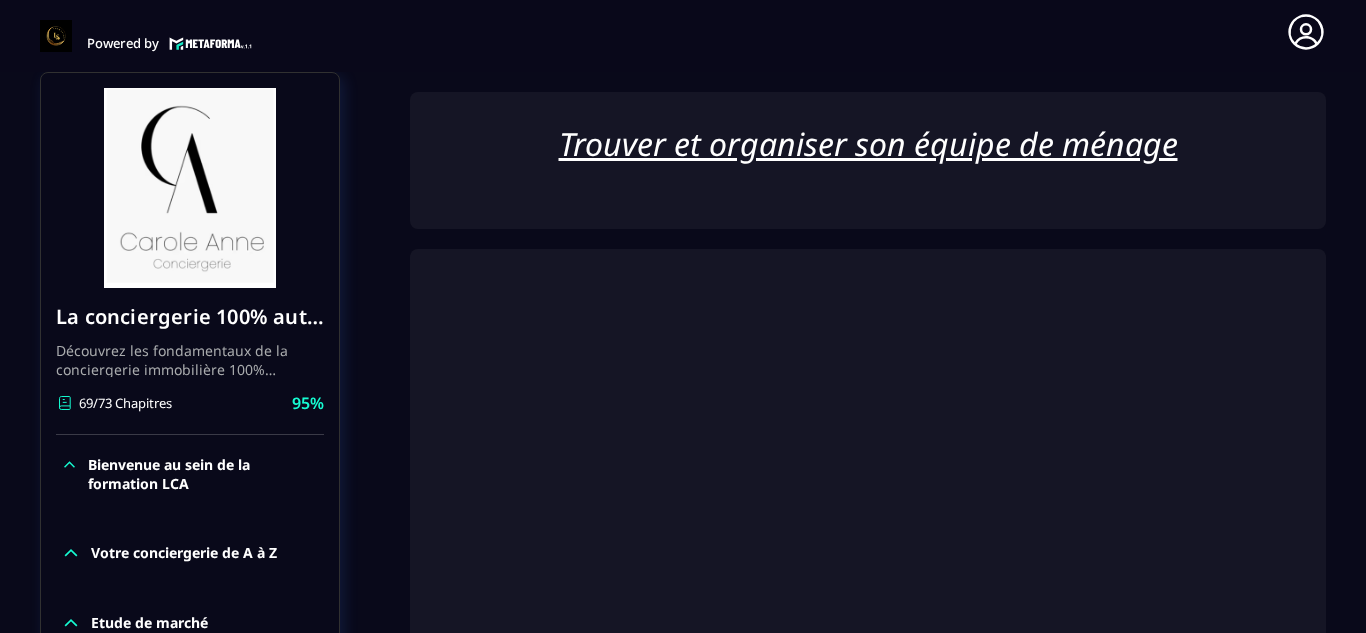 click on "Trouver et organiser son équipe de ménage" 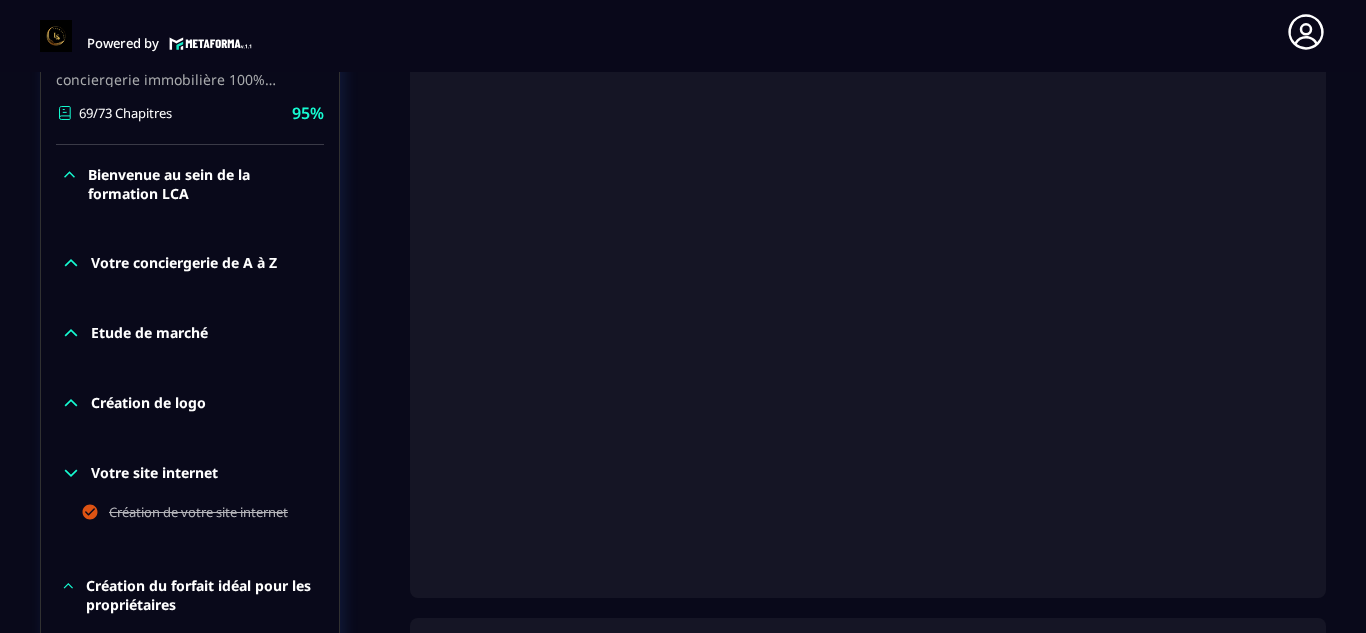 scroll, scrollTop: 461, scrollLeft: 0, axis: vertical 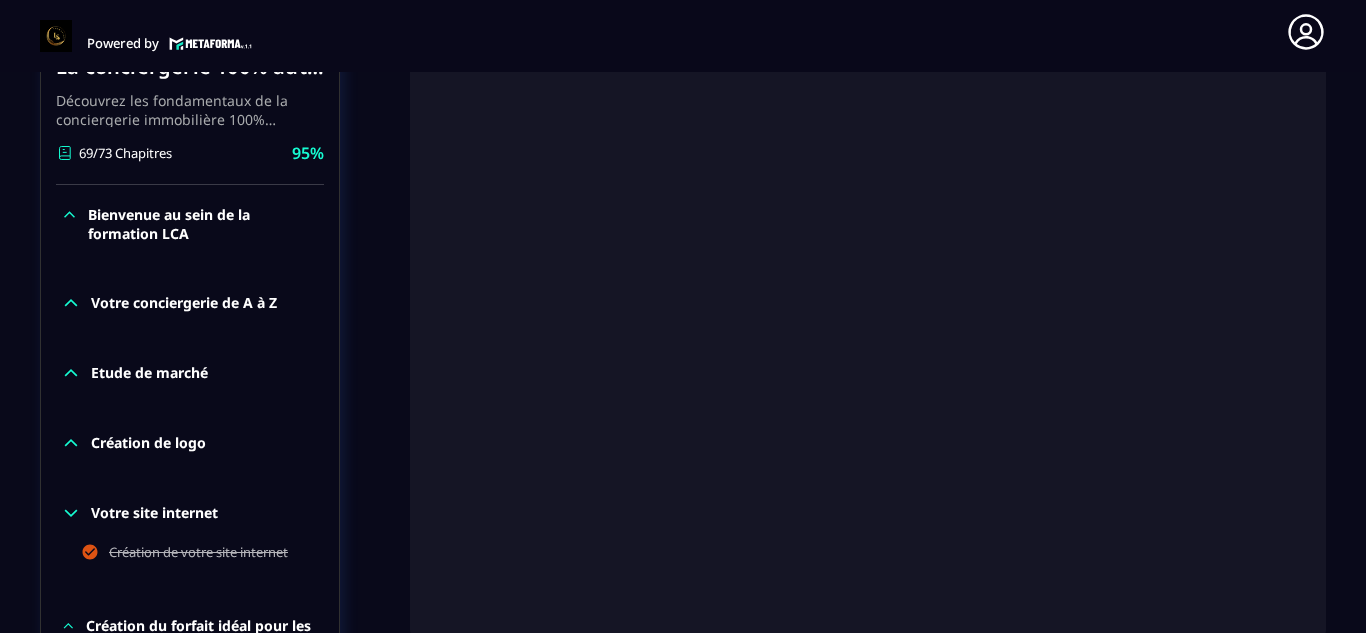 click on "Formations Questions Communauté Événements Formations / La conciergerie 100% automatisée / Trouver et organiser son équipe de ménage La conciergerie 100% automatisée Découvrez les fondamentaux de la conciergerie immobilière 100% automatisée.
Cette formation est conçue pour vous permettre de lancer et maîtriser votre activité de conciergerie en toute simplicité.
Vous apprendrez :
✅ Les bases essentielles de la conciergerie pour démarrer sereinement.
✅ Les outils incontournables pour gérer vos clients et vos biens de manière efficace.
✅ L'automatisation des tâches répétitives pour gagner un maximum de temps au quotidien.
Objectif : Vous fournir toutes les clés pour créer une activité rentable et automatisée, tout en gardant du temps pour vous. [NUMBER]/[NUMBER] Chapitres [PERCENT]%  Bienvenue au sein de la formation LCA Votre conciergerie de A à Z Etude de marché Création de logo Votre site internet Création de votre site internet Création du forfait idéal pour les propriétaires [PERCENT]%" 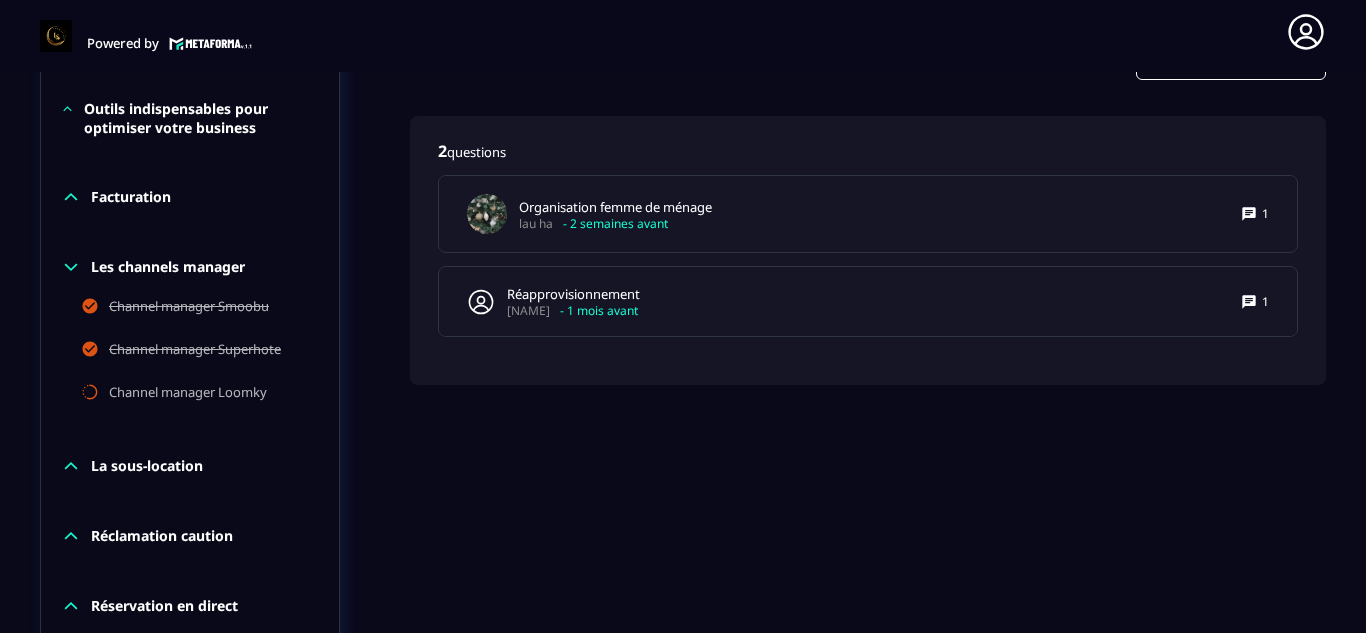 scroll, scrollTop: 2341, scrollLeft: 0, axis: vertical 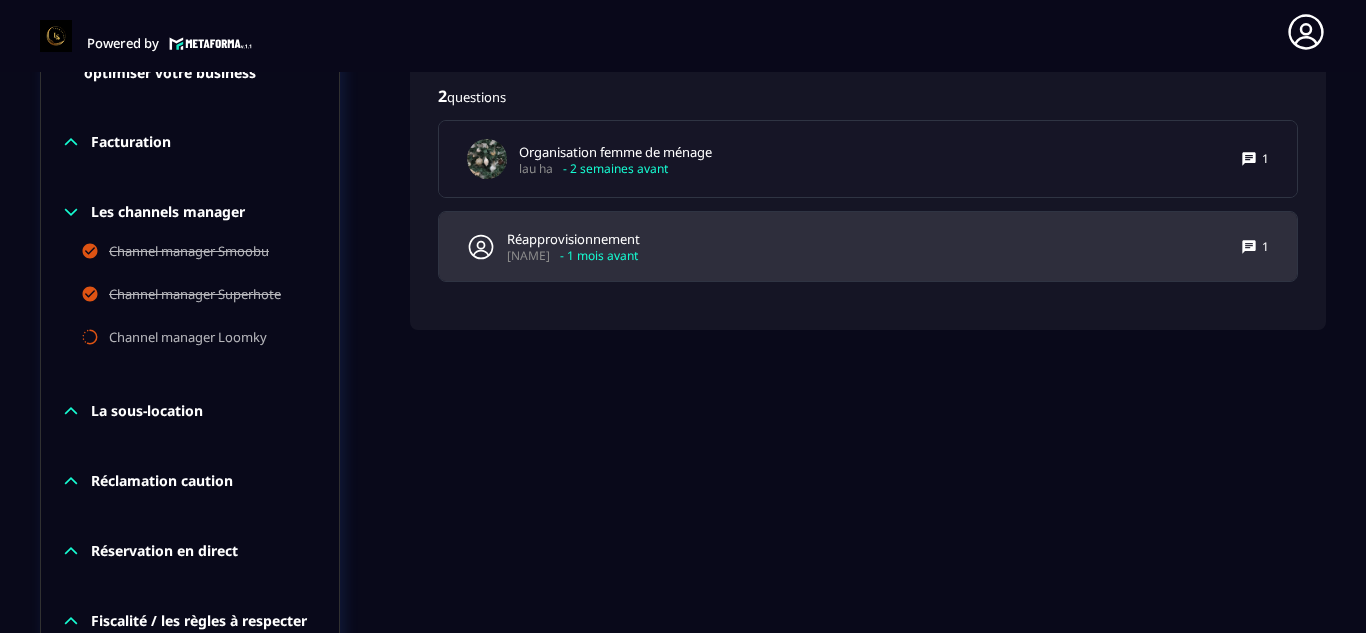 click on "- 1 mois avant" at bounding box center [599, 255] 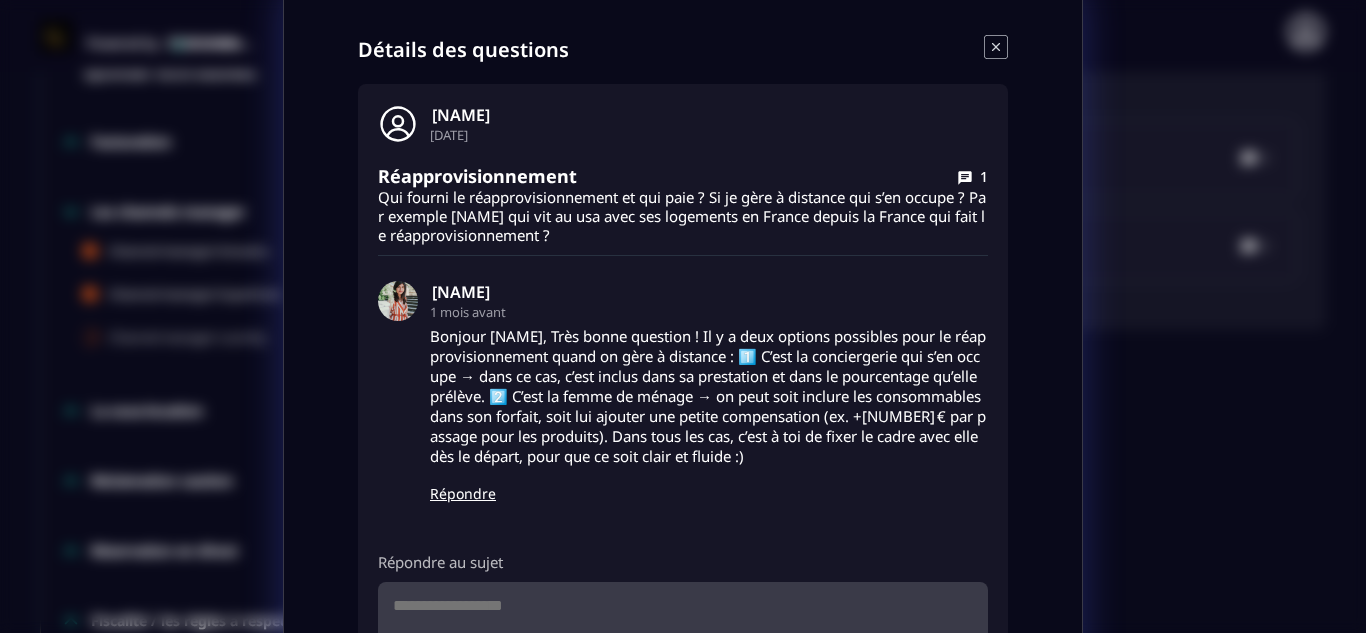 scroll, scrollTop: 0, scrollLeft: 0, axis: both 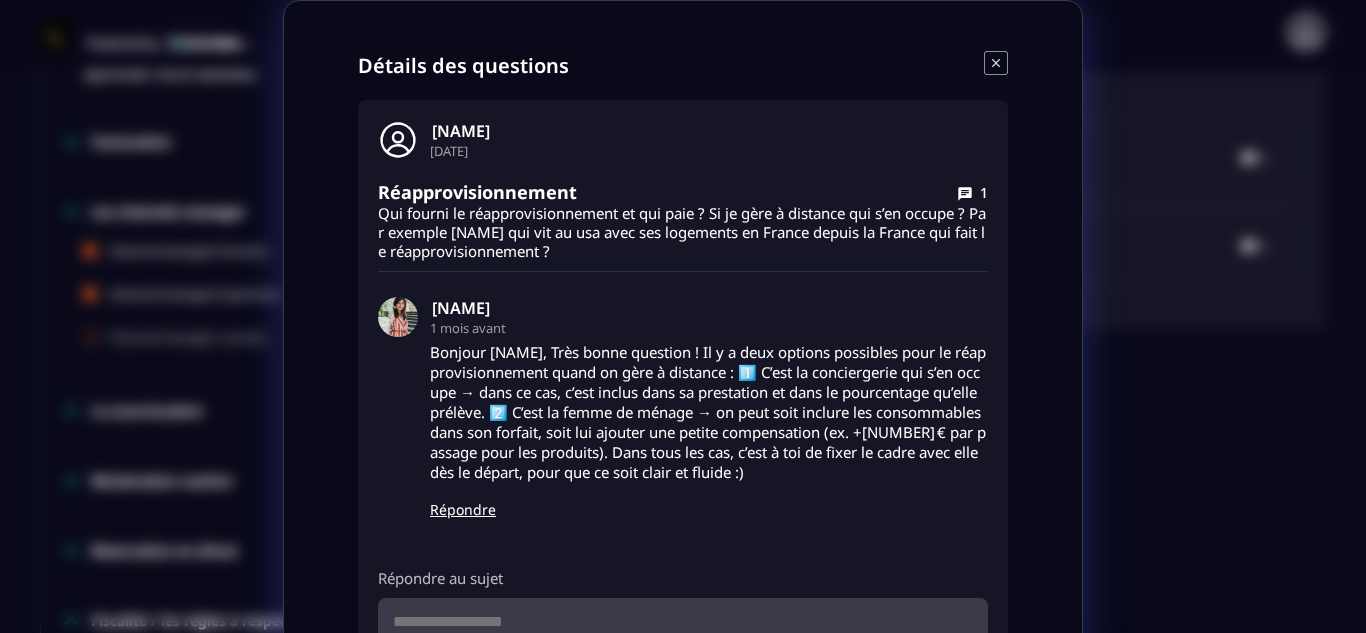 click 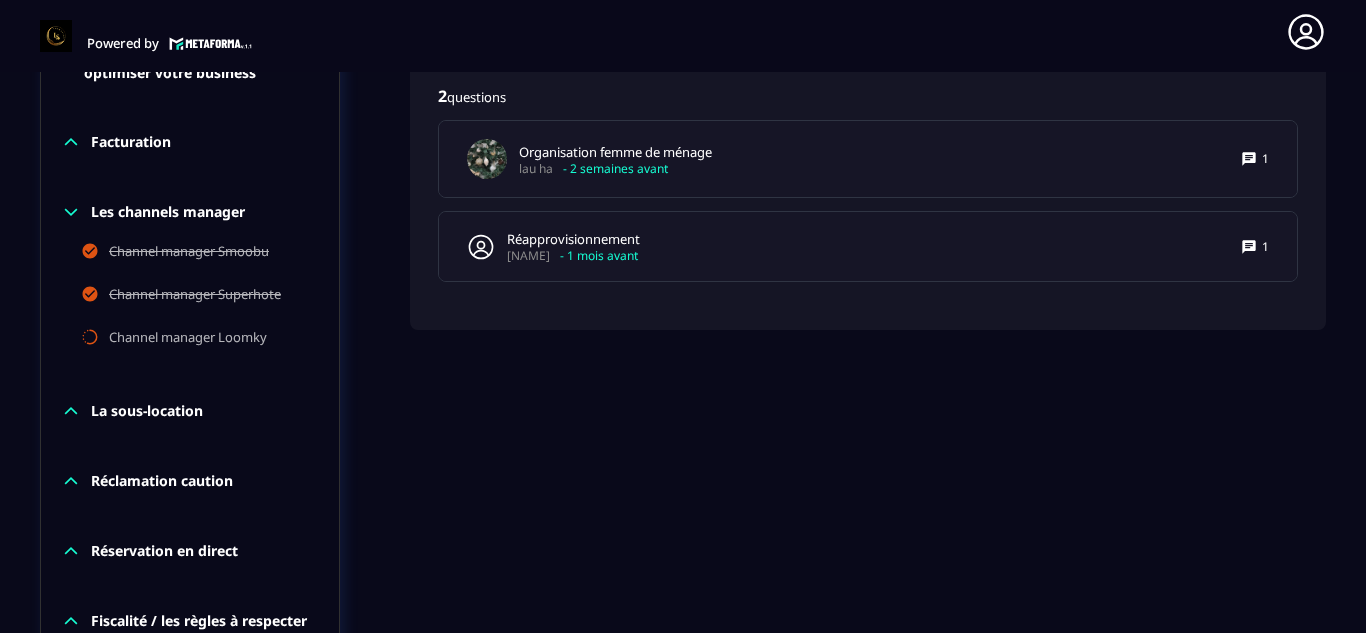 click on "[NUMBER]  questions Organisation femme de ménage [NAME]  - [TIME] avant 1 Réapprovisionnement [NAME]  - [TIME] avant 1" at bounding box center [868, 195] 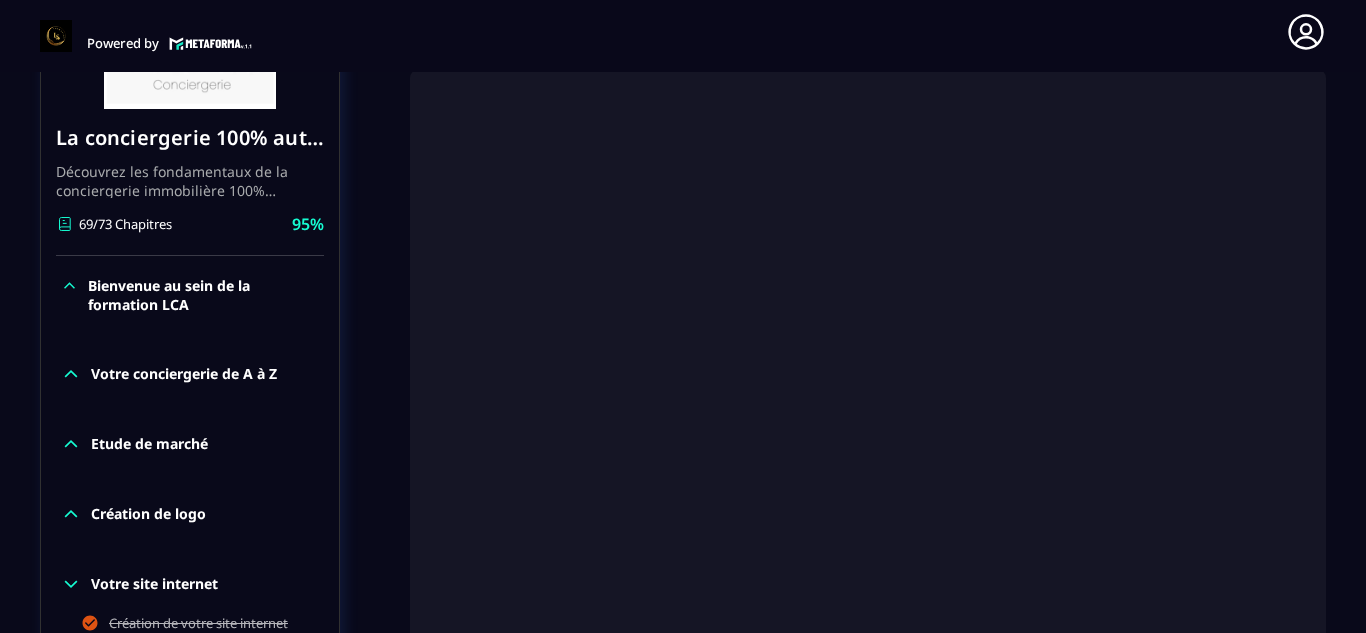 scroll, scrollTop: 381, scrollLeft: 0, axis: vertical 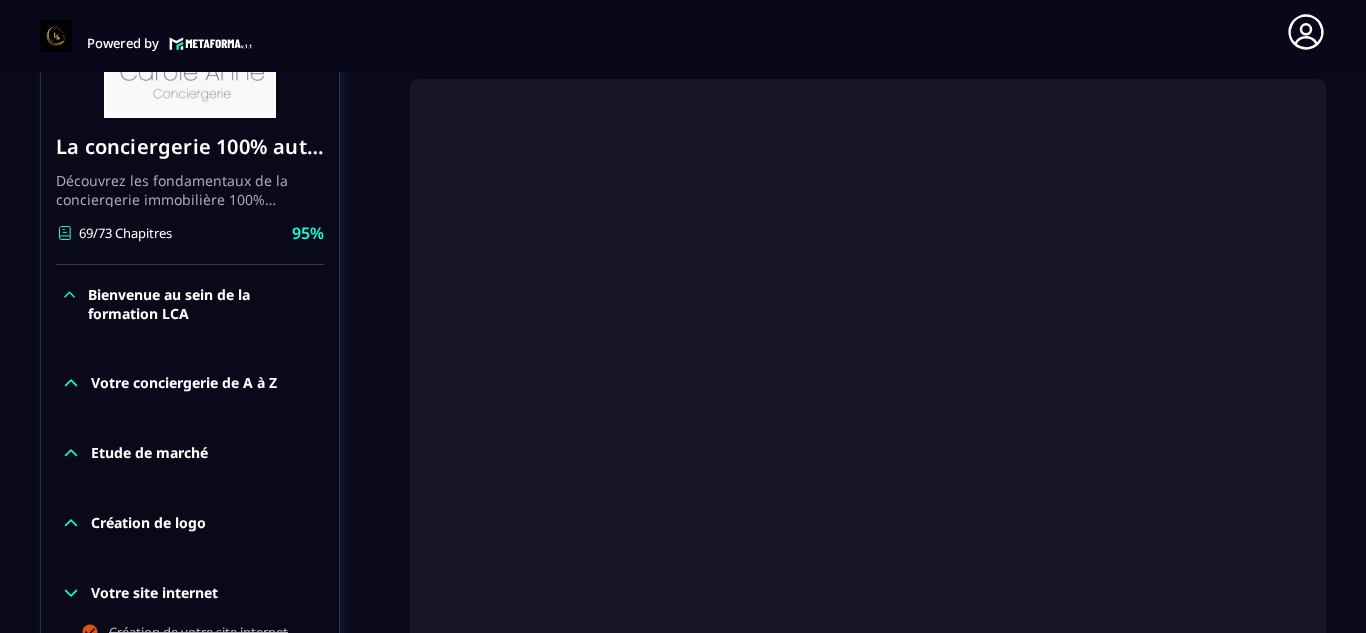 click on "Formations Questions Communauté Événements Formations / La conciergerie 100% automatisée / Trouver et organiser son équipe de ménage La conciergerie 100% automatisée Découvrez les fondamentaux de la conciergerie immobilière 100% automatisée.
Cette formation est conçue pour vous permettre de lancer et maîtriser votre activité de conciergerie en toute simplicité.
Vous apprendrez :
✅ Les bases essentielles de la conciergerie pour démarrer sereinement.
✅ Les outils incontournables pour gérer vos clients et vos biens de manière efficace.
✅ L'automatisation des tâches répétitives pour gagner un maximum de temps au quotidien.
Objectif : Vous fournir toutes les clés pour créer une activité rentable et automatisée, tout en gardant du temps pour vous. [NUMBER]/[NUMBER] Chapitres [PERCENT]%  Bienvenue au sein de la formation LCA Votre conciergerie de A à Z Etude de marché Création de logo Votre site internet Création de votre site internet Création du forfait idéal pour les propriétaires [PERCENT]%" 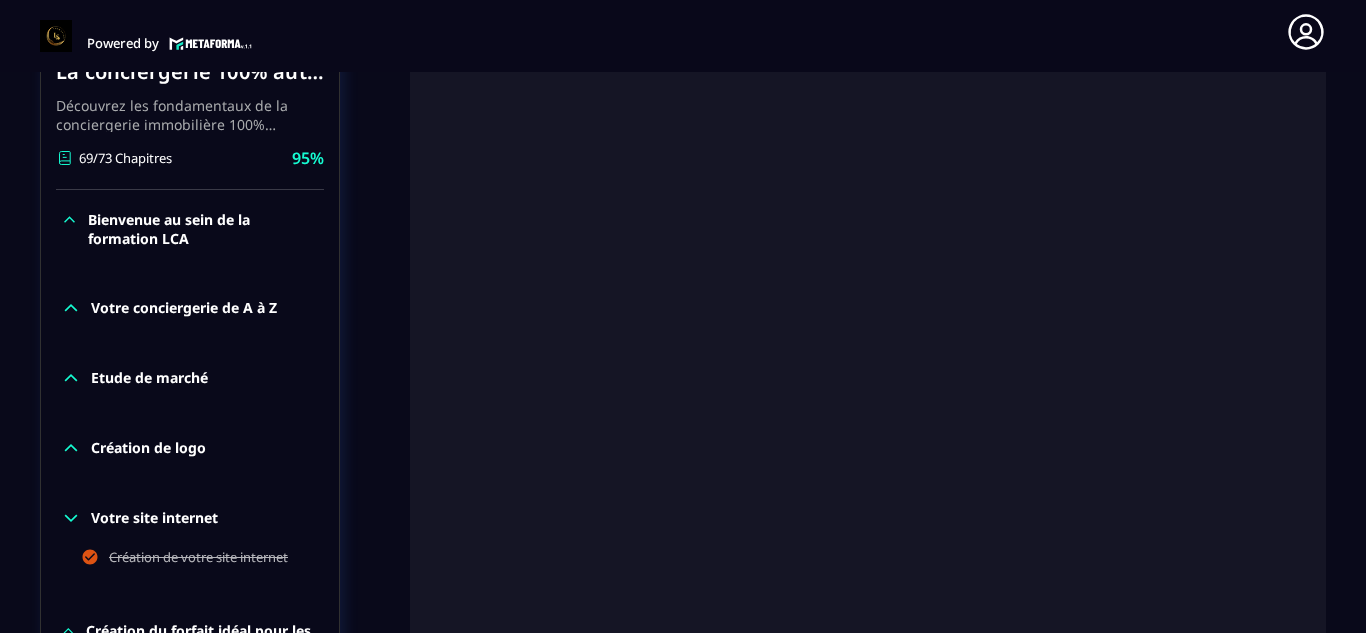 scroll, scrollTop: 461, scrollLeft: 0, axis: vertical 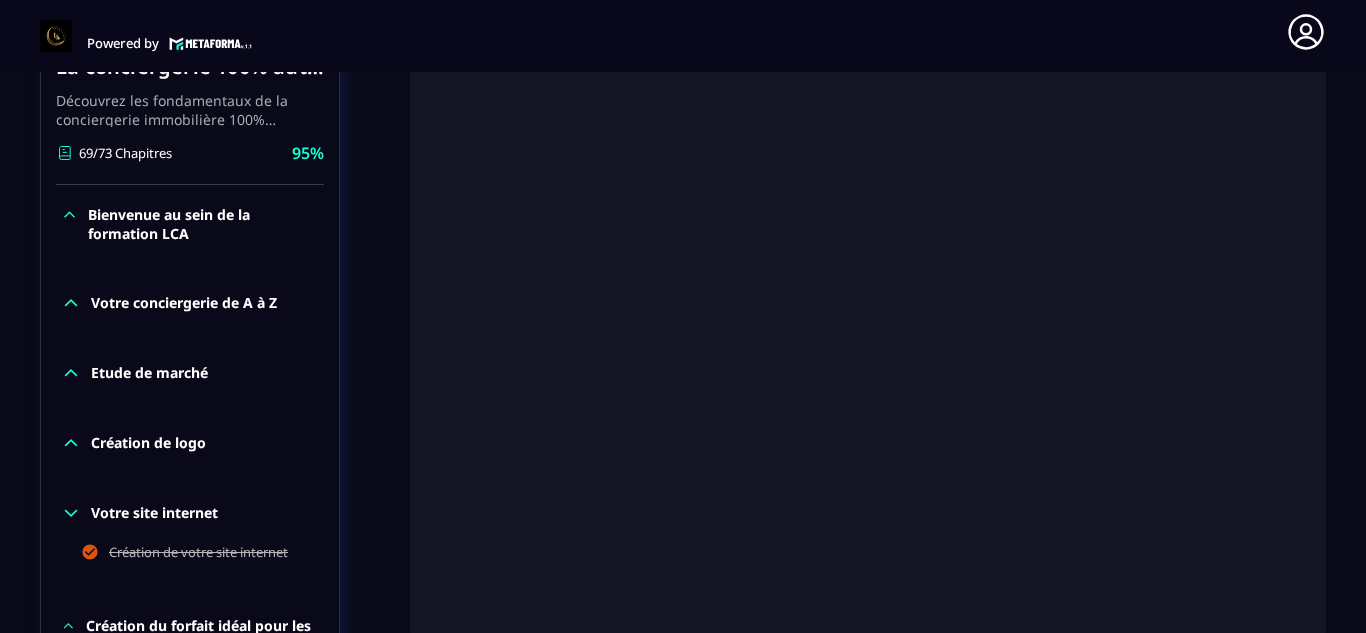 click 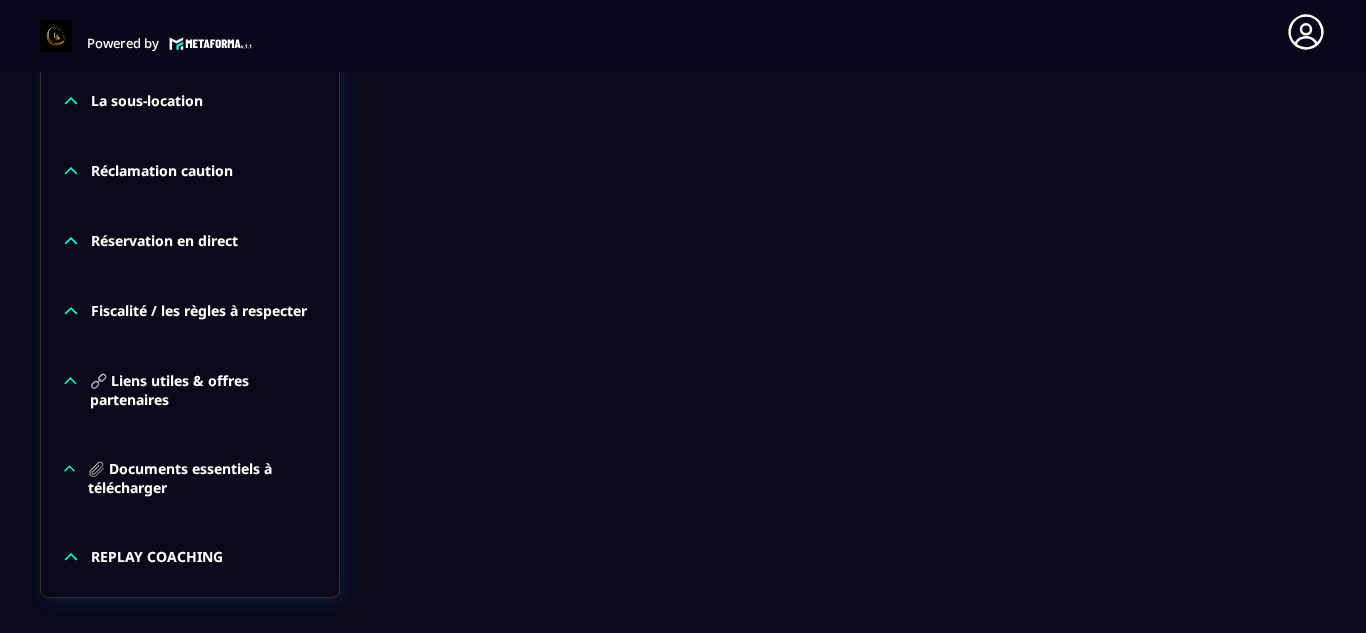 scroll, scrollTop: 2741, scrollLeft: 0, axis: vertical 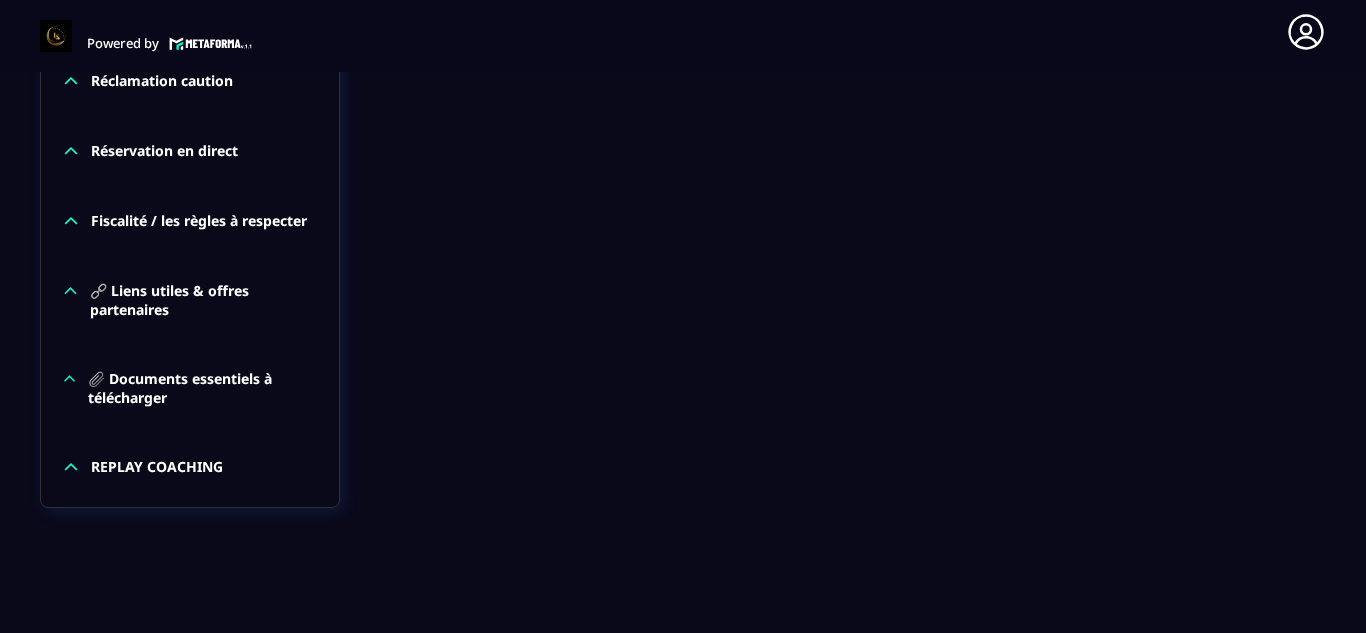 click on "📎 Documents essentiels à télécharger" at bounding box center [203, 388] 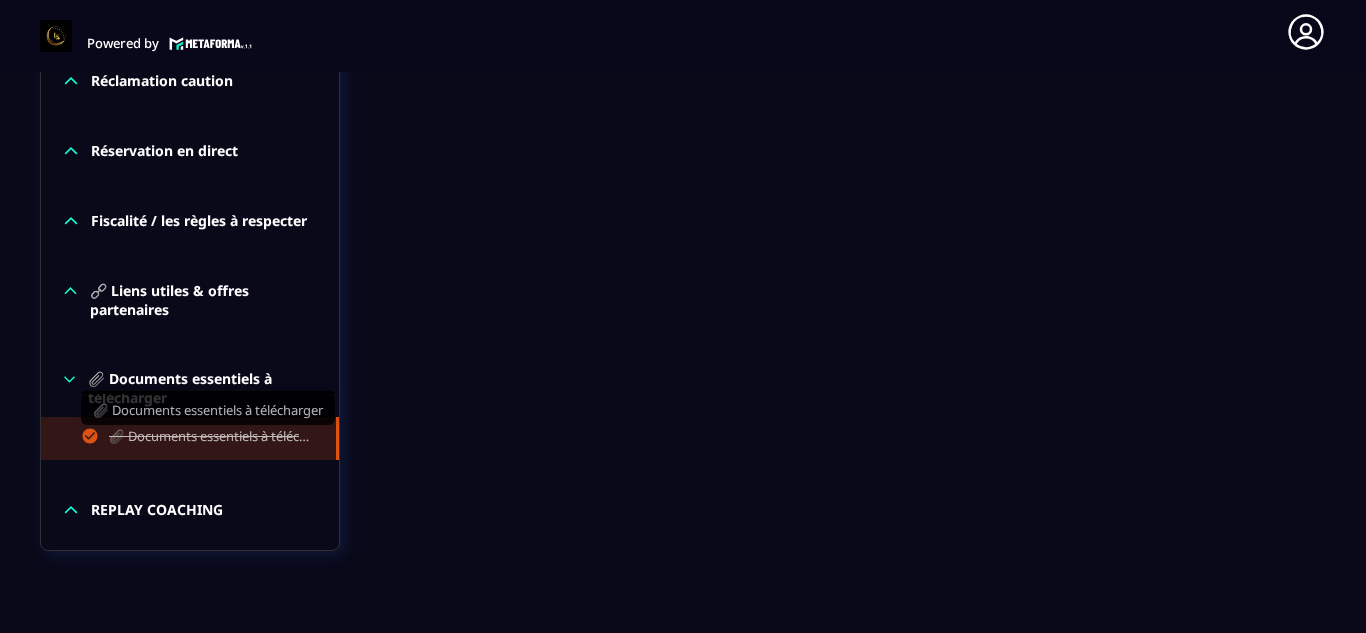 click on "📎 Documents essentiels à télécharger" at bounding box center [212, 438] 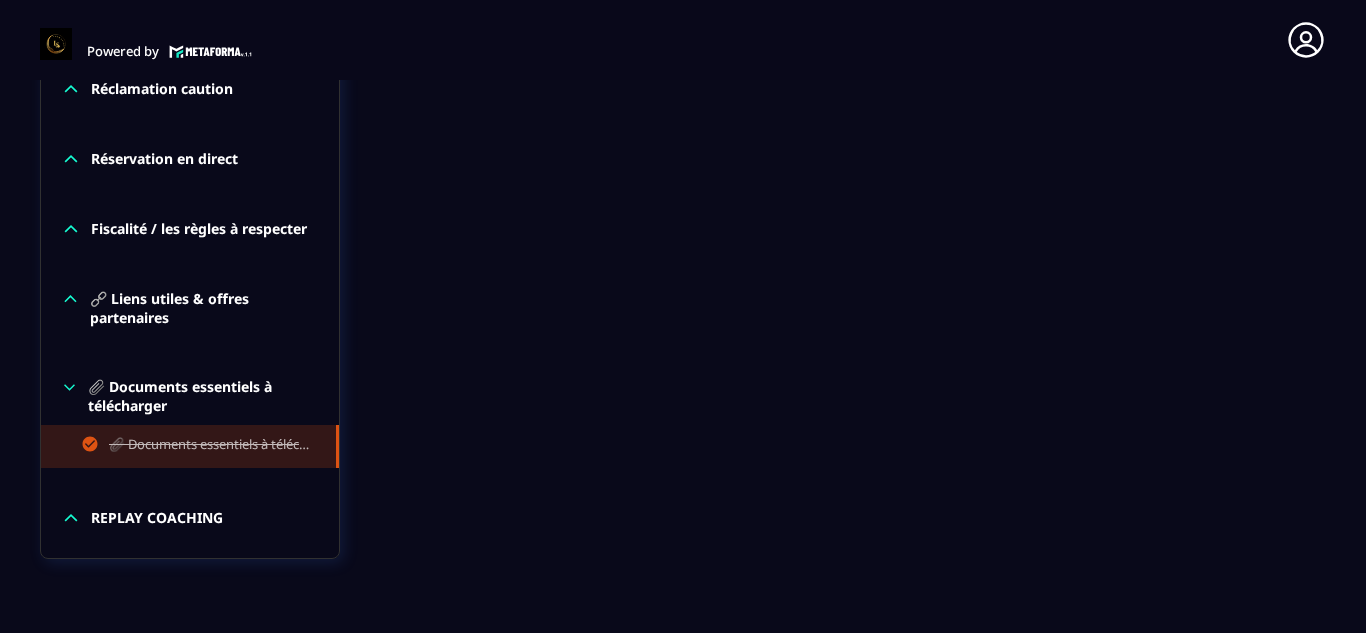 scroll, scrollTop: 8, scrollLeft: 0, axis: vertical 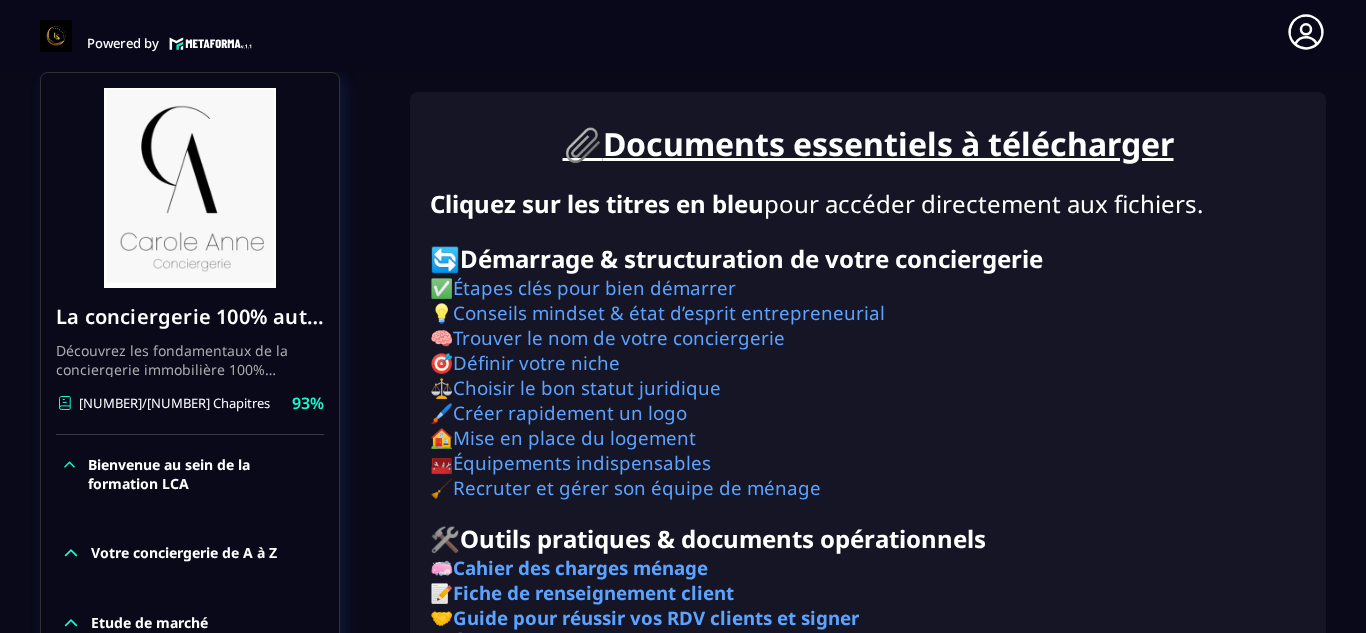 click on "⚖️  Choisir le bon statut juridique" at bounding box center (868, 387) 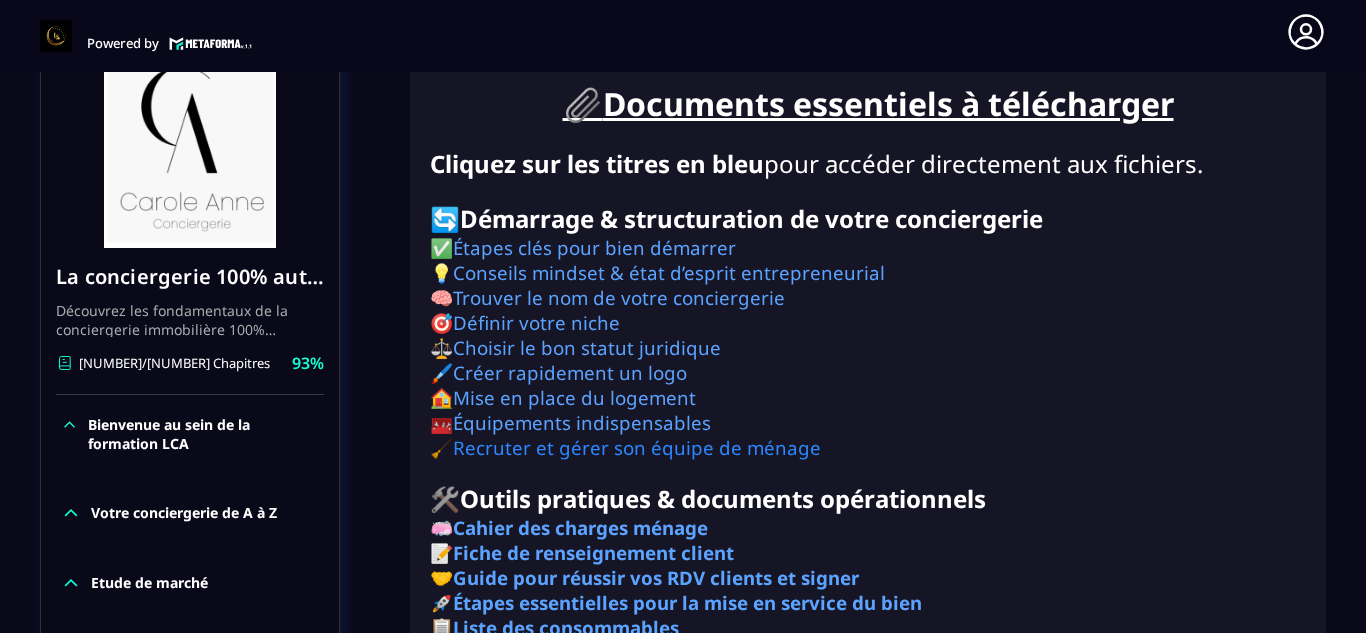 click on "Recruter et gérer son équipe de ménage" at bounding box center (637, 447) 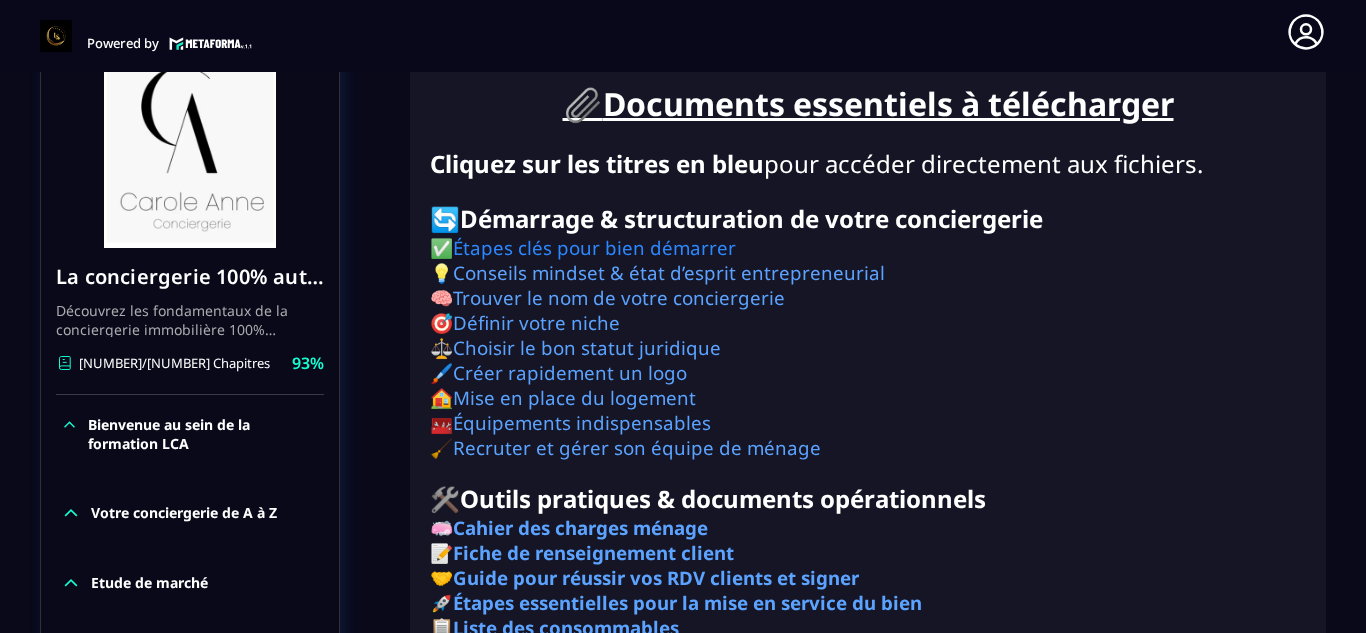 click on "Étapes clés pour bien démarrer" at bounding box center (594, 247) 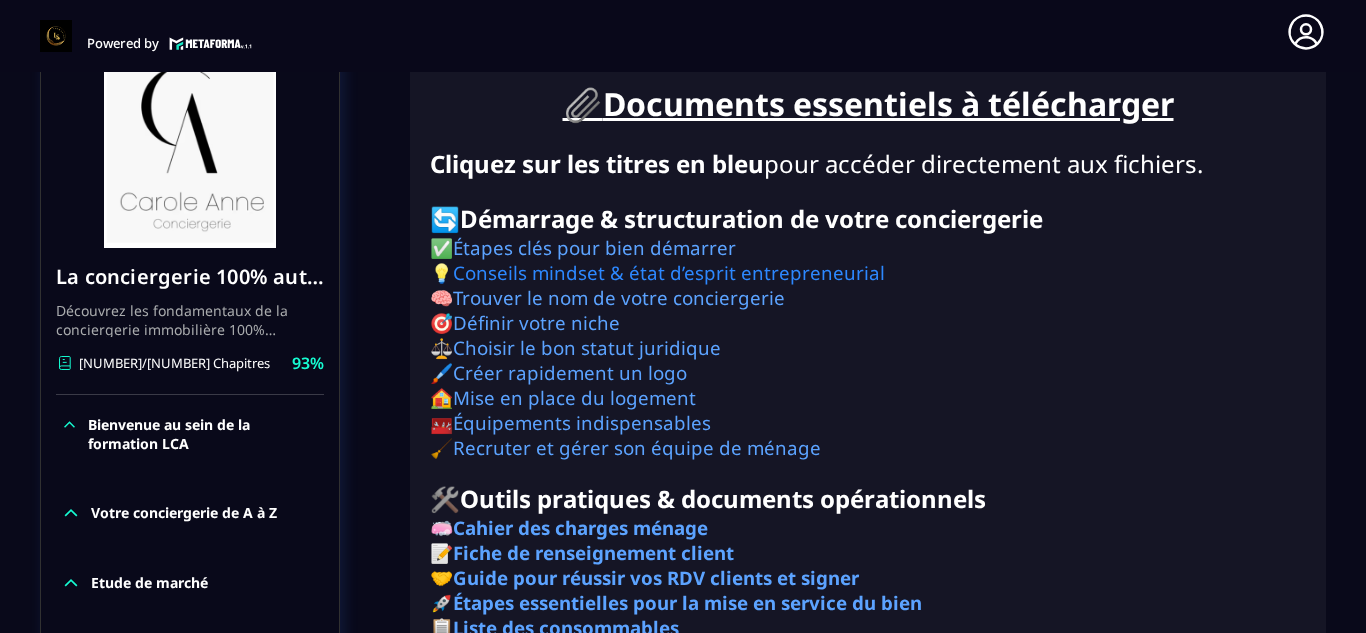 click on "Conseils mindset & état d’esprit entrepreneurial" at bounding box center (669, 272) 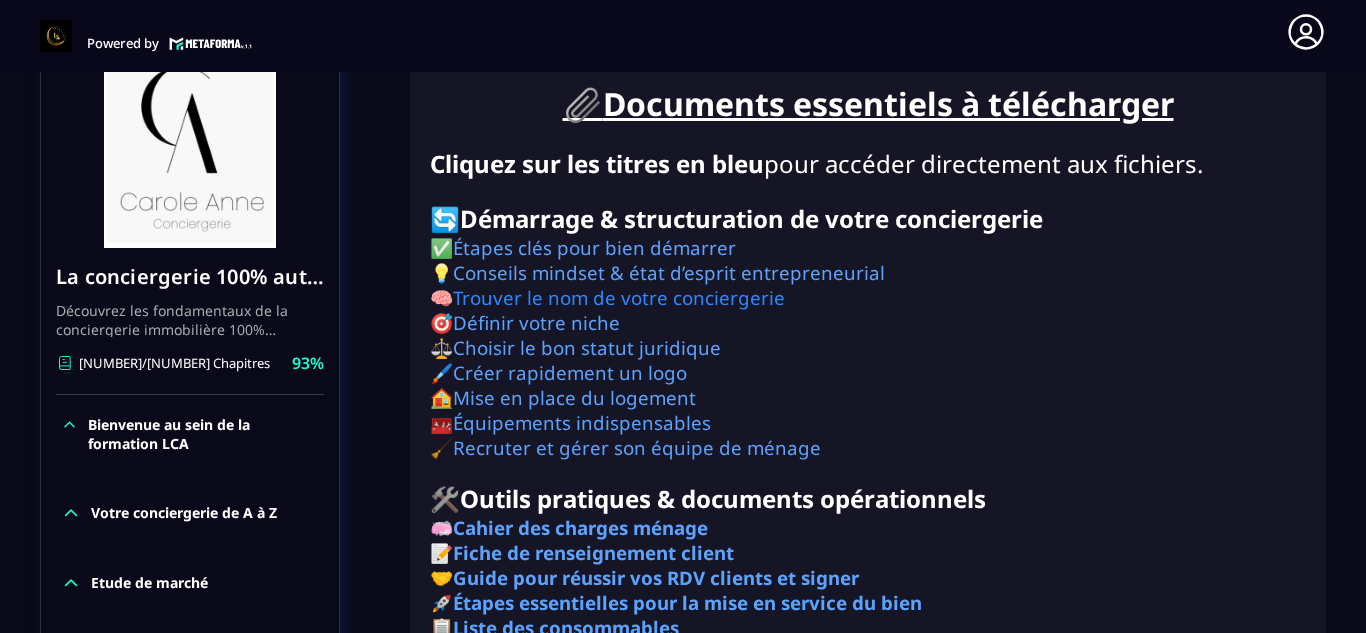 click on "Trouver le nom de votre conciergerie" at bounding box center [619, 297] 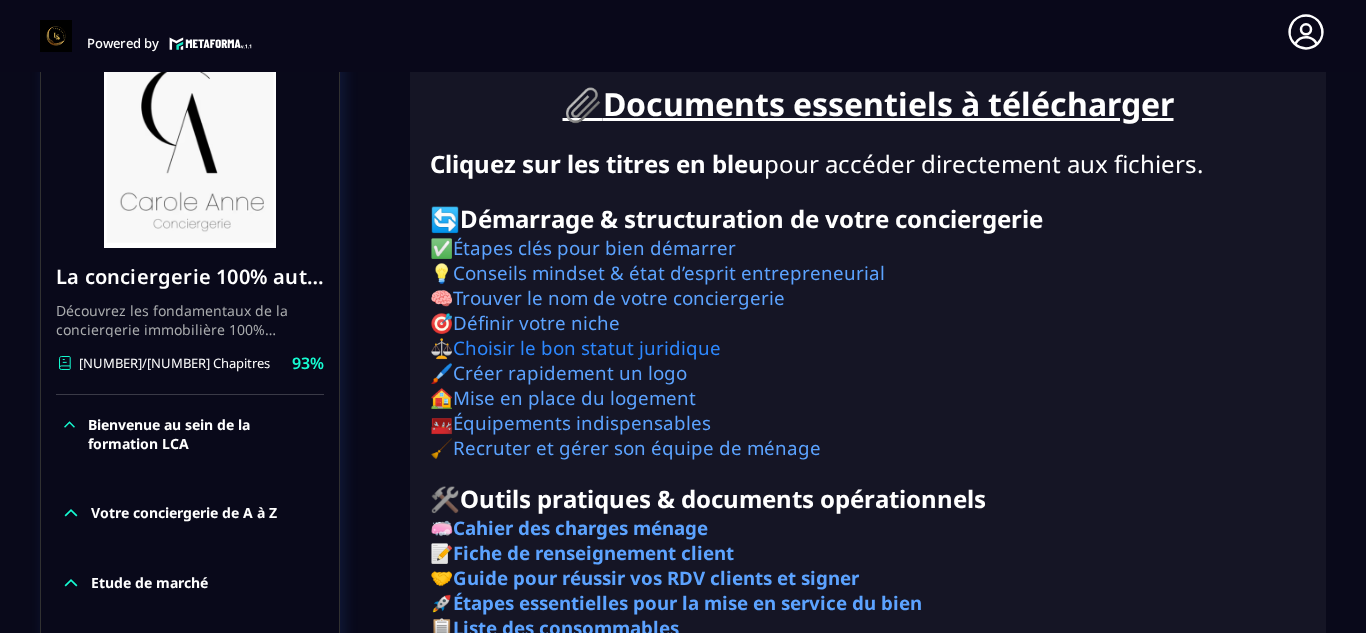 click on "Choisir le bon statut juridique" at bounding box center [587, 347] 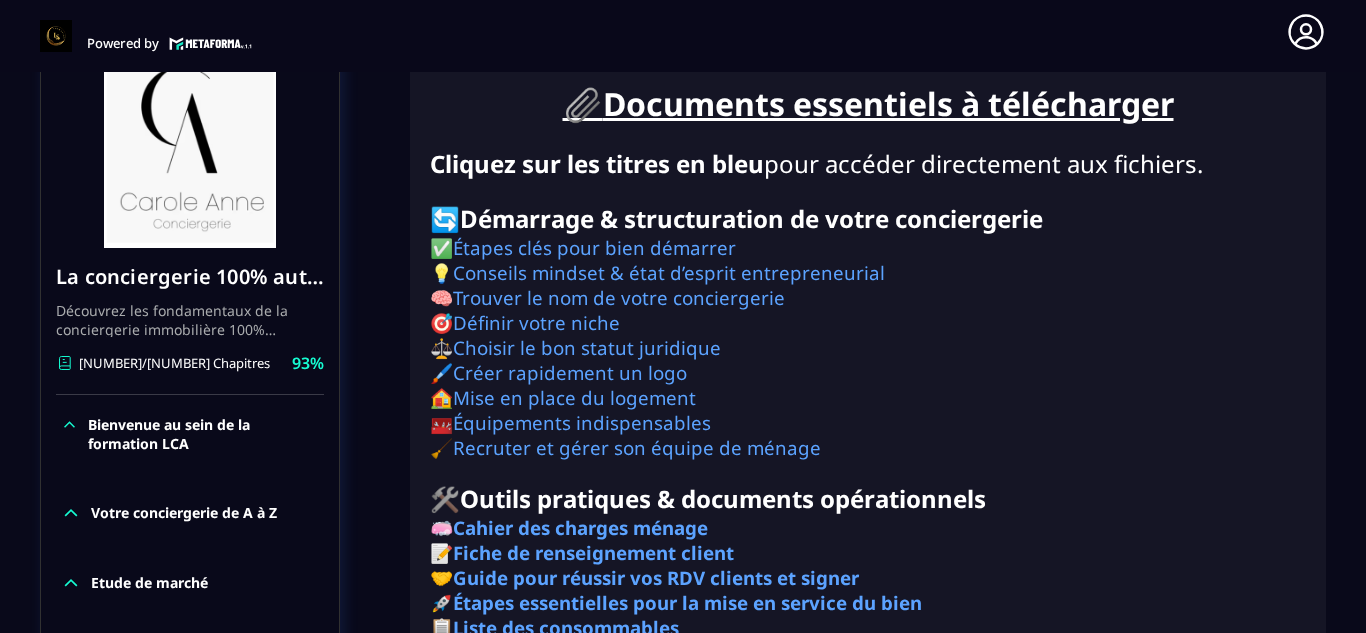 click on "🧹  Recruter et gérer son équipe de ménage" at bounding box center [868, 447] 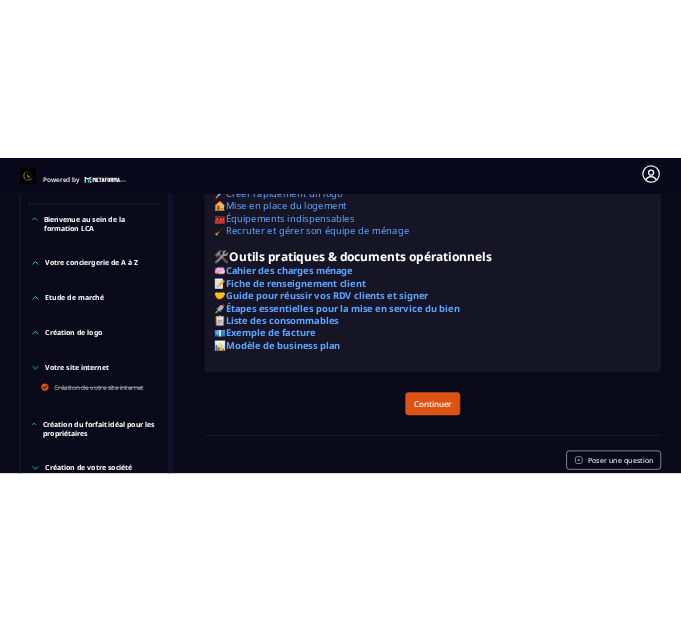 scroll, scrollTop: 571, scrollLeft: 0, axis: vertical 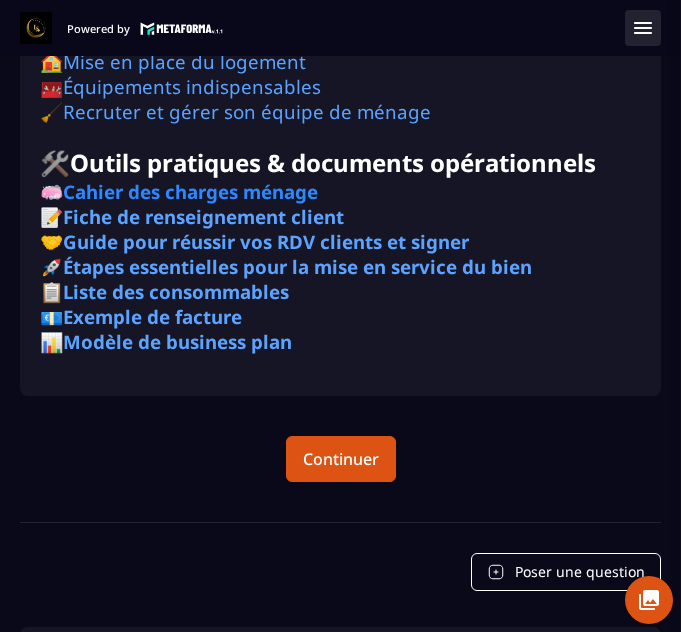 click on "Cahier des charges ménage" at bounding box center [190, 191] 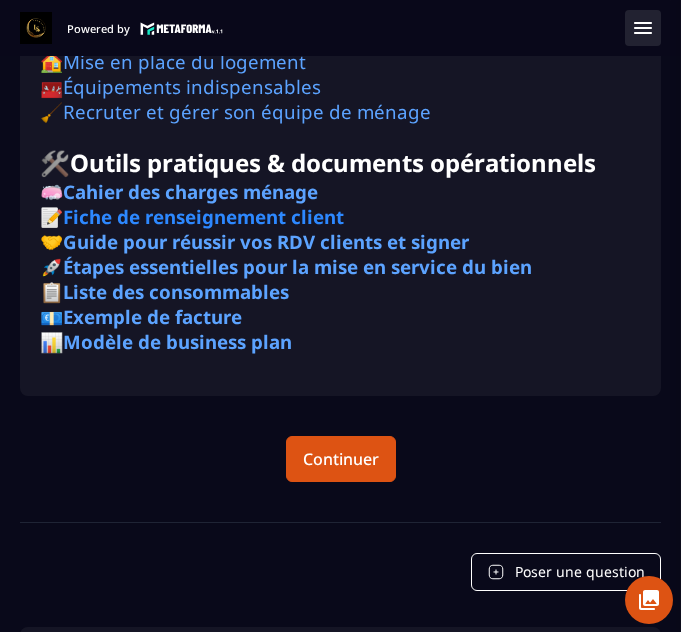 click on "Fiche de renseignement client" at bounding box center (203, 216) 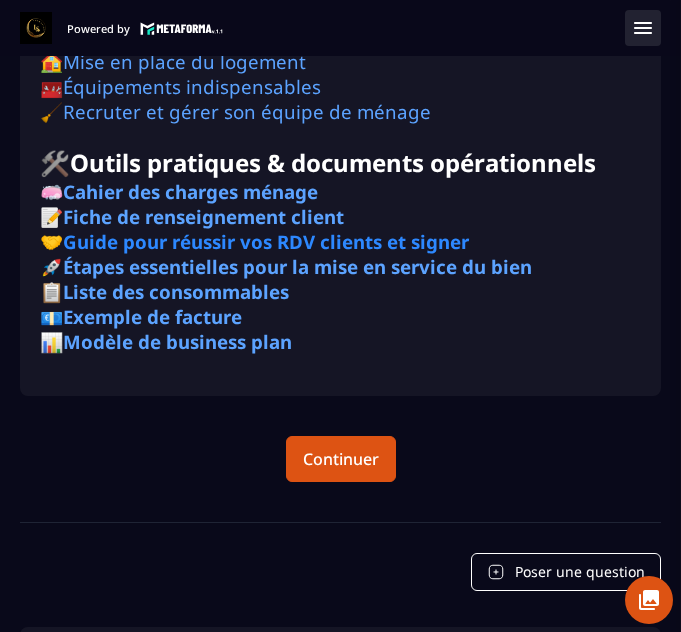 click on "Guide pour réussir vos RDV clients et signer" at bounding box center [266, 241] 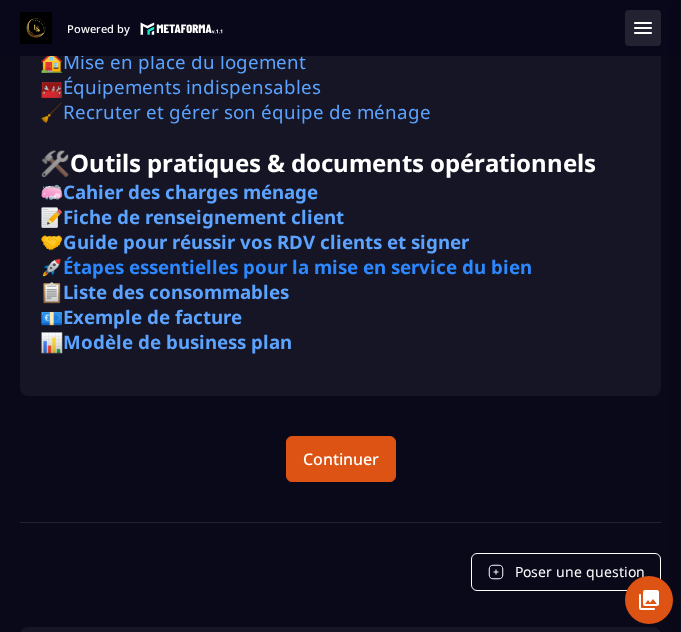 click on "Étapes essentielles pour la mise en service du bien" at bounding box center [297, 266] 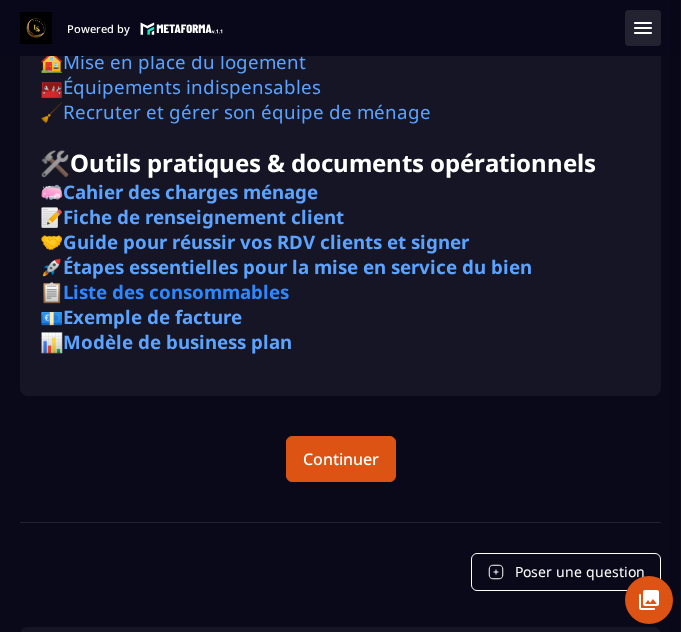 click on "Liste des consommables" at bounding box center [176, 291] 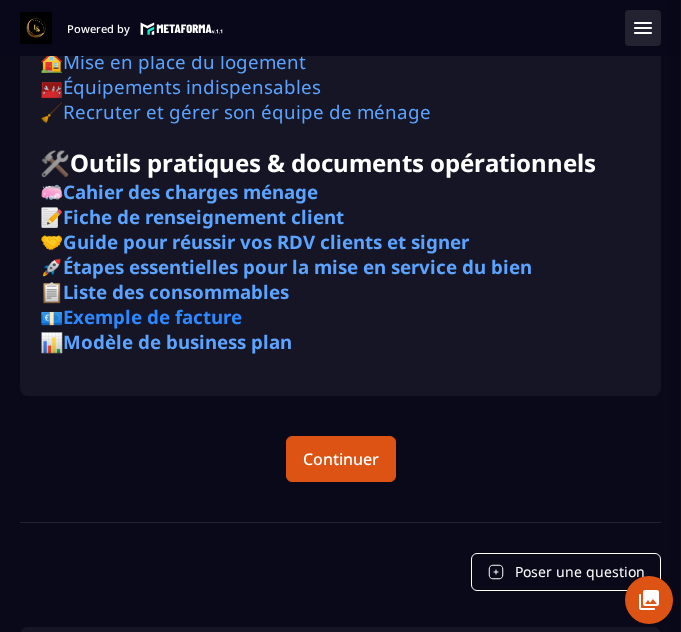 click on "Exemple de facture" at bounding box center [152, 316] 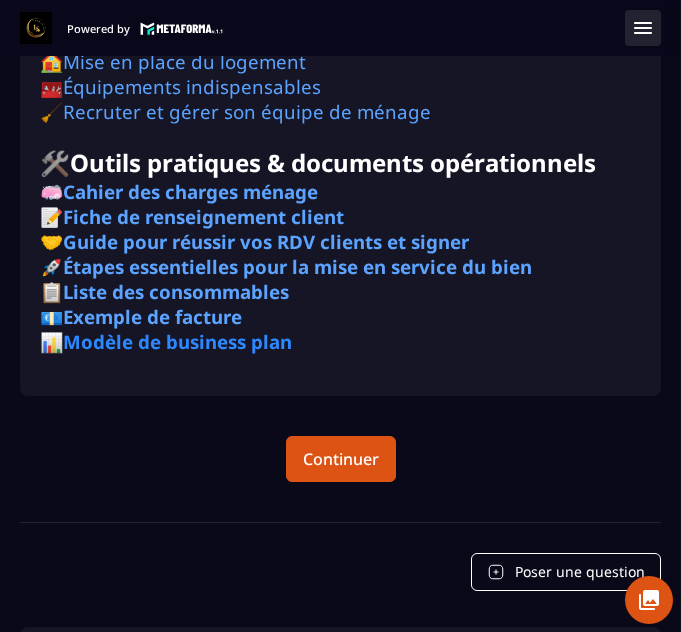 click on "Modèle de business plan" at bounding box center [177, 341] 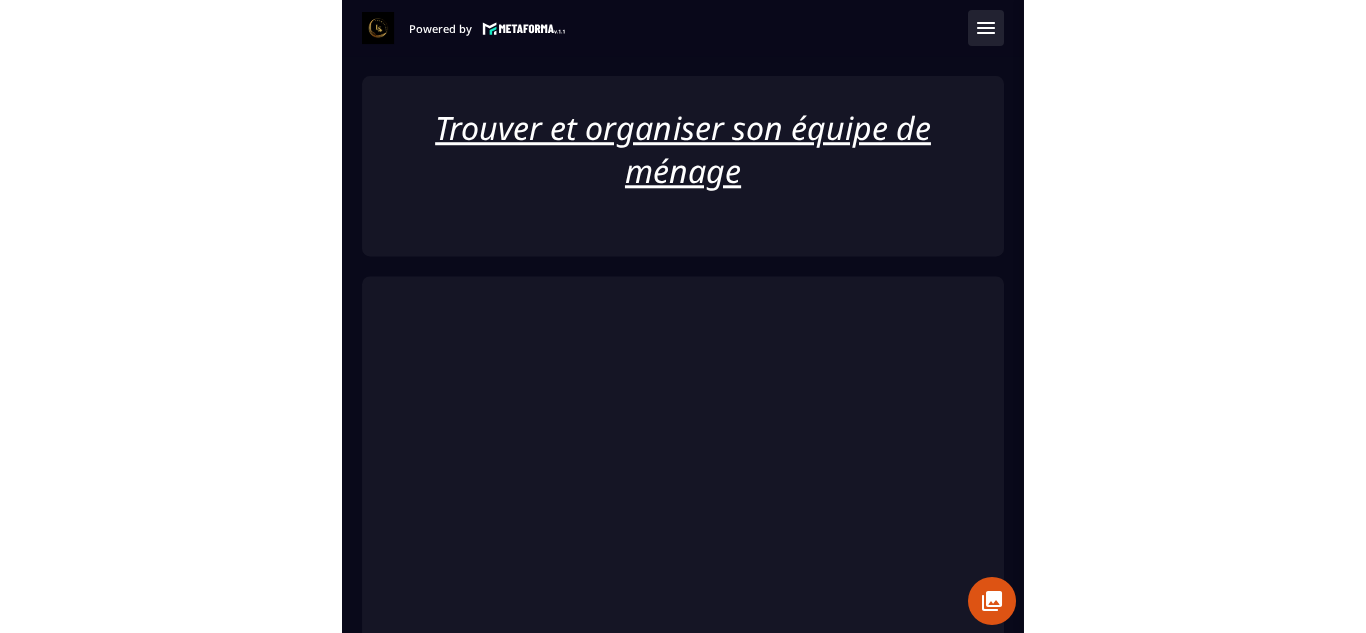 scroll, scrollTop: 211, scrollLeft: 0, axis: vertical 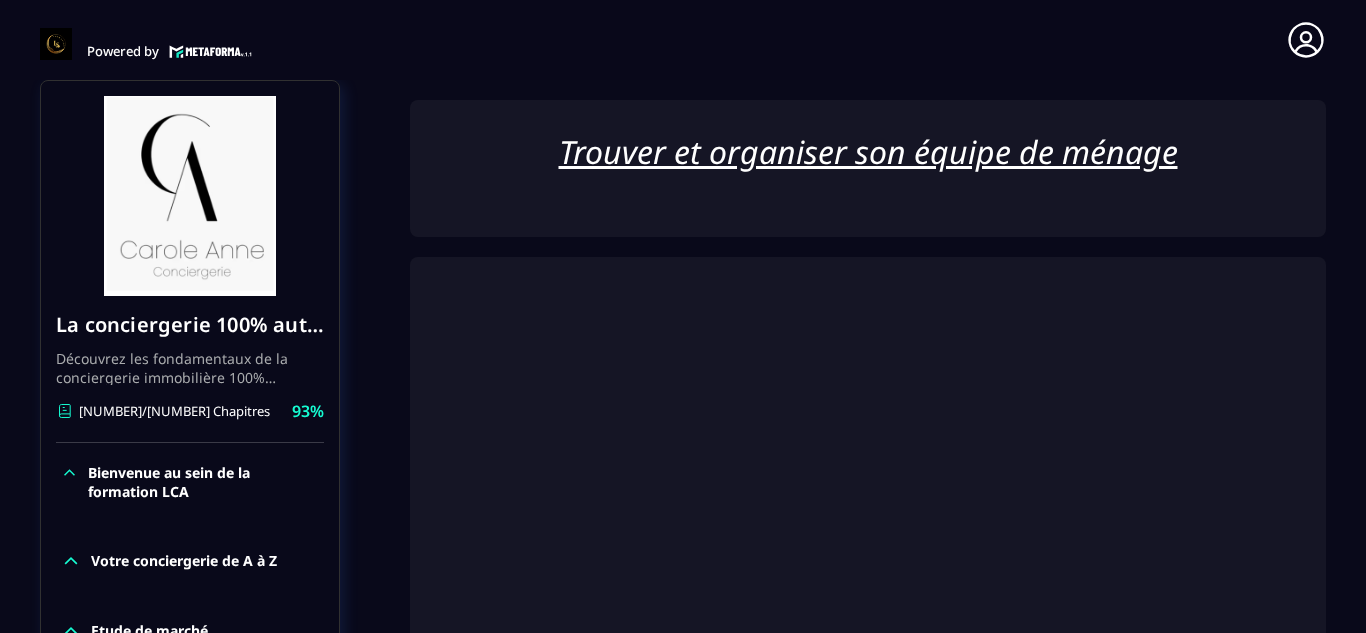 click on "La conciergerie 100% automatisée Découvrez les fondamentaux de la conciergerie immobilière 100% automatisée.
Cette formation est conçue pour vous permettre de lancer et maîtriser votre activité de conciergerie en toute simplicité.
Vous apprendrez :
✅ Les bases essentielles de la conciergerie pour démarrer sereinement.
✅ Les outils incontournables pour gérer vos clients et vos biens de manière efficace.
✅ L'automatisation des tâches répétitives pour gagner un maximum de temps au quotidien.
Objectif : Vous fournir toutes les clés pour créer une activité rentable et automatisée, tout en gardant du temps pour vous. [NUMBER]/[NUMBER] Chapitres [PERCENT]%  Bienvenue au sein de la formation LCA Votre conciergerie de A à Z Etude de marché Création de logo Votre site internet Création de votre site internet Création du forfait idéal pour les propriétaires Création de votre société Comment choisir la bonne forme juridique ? Les dividendes Pourquoi et comment s'associer La micro-entreprise [PERCENT]%  [NUMBER]" at bounding box center [683, 1597] 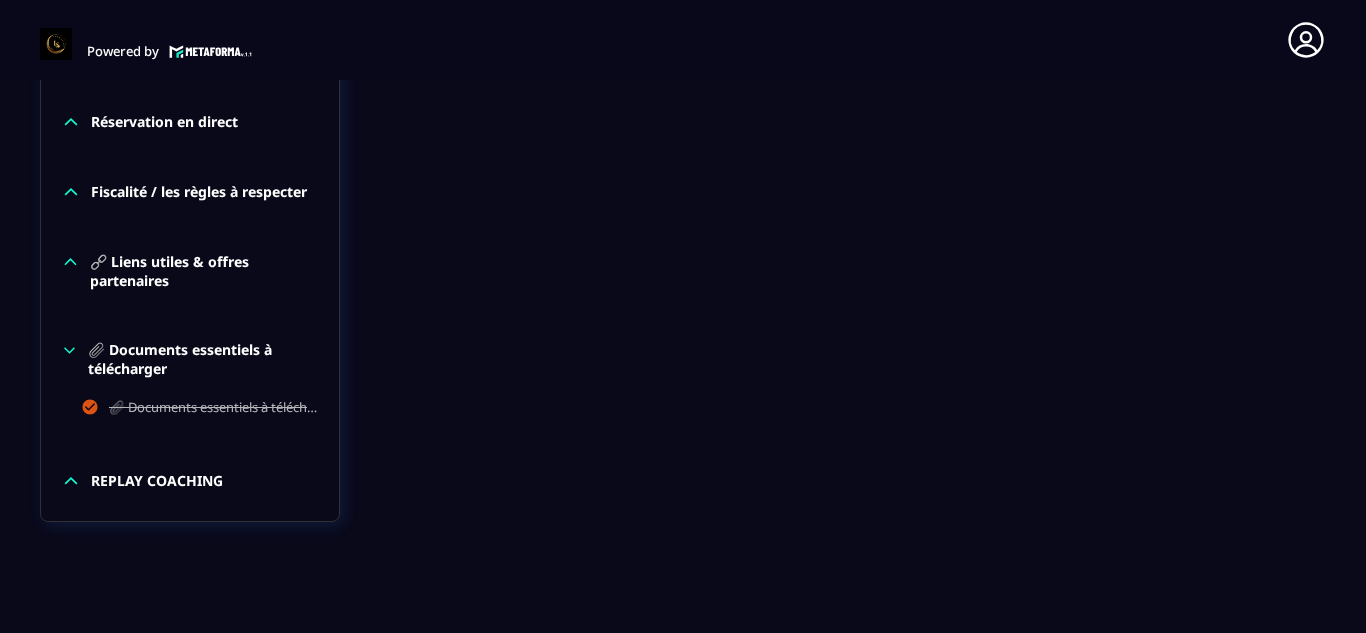 scroll, scrollTop: 2784, scrollLeft: 0, axis: vertical 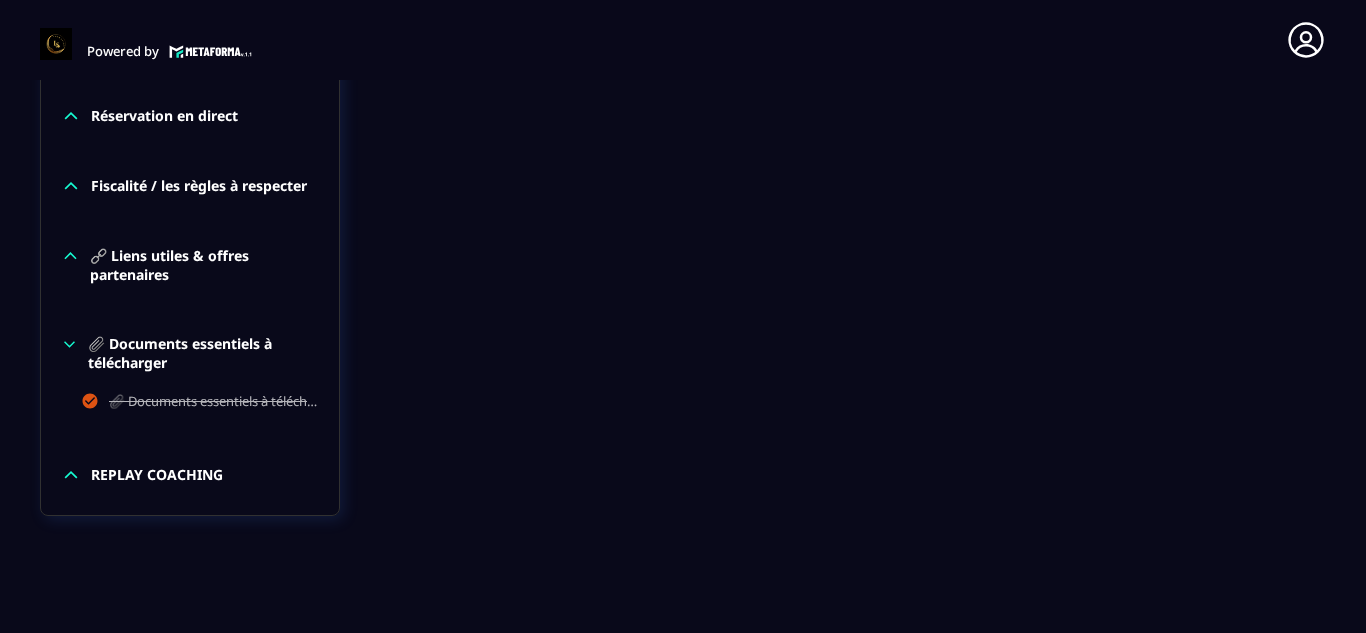 click on "🔗 Liens utiles & offres partenaires" at bounding box center (204, 265) 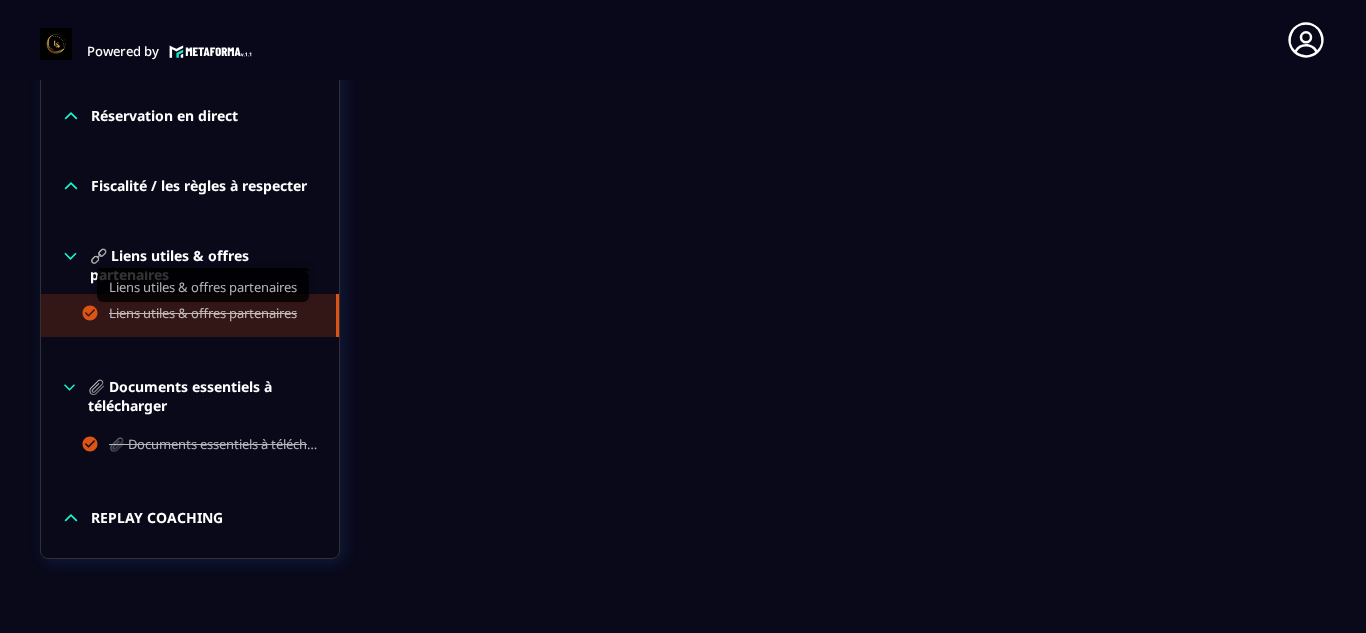 click on "Liens utiles & offres partenaires" at bounding box center (203, 315) 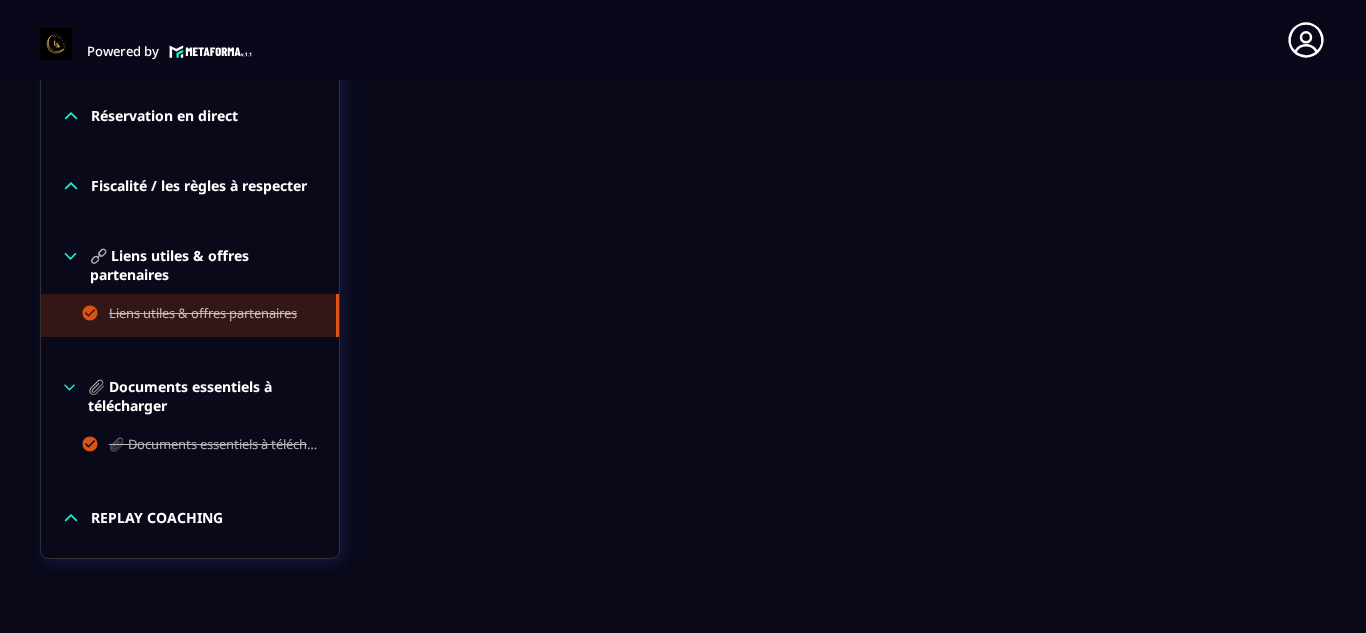 scroll, scrollTop: 2540, scrollLeft: 0, axis: vertical 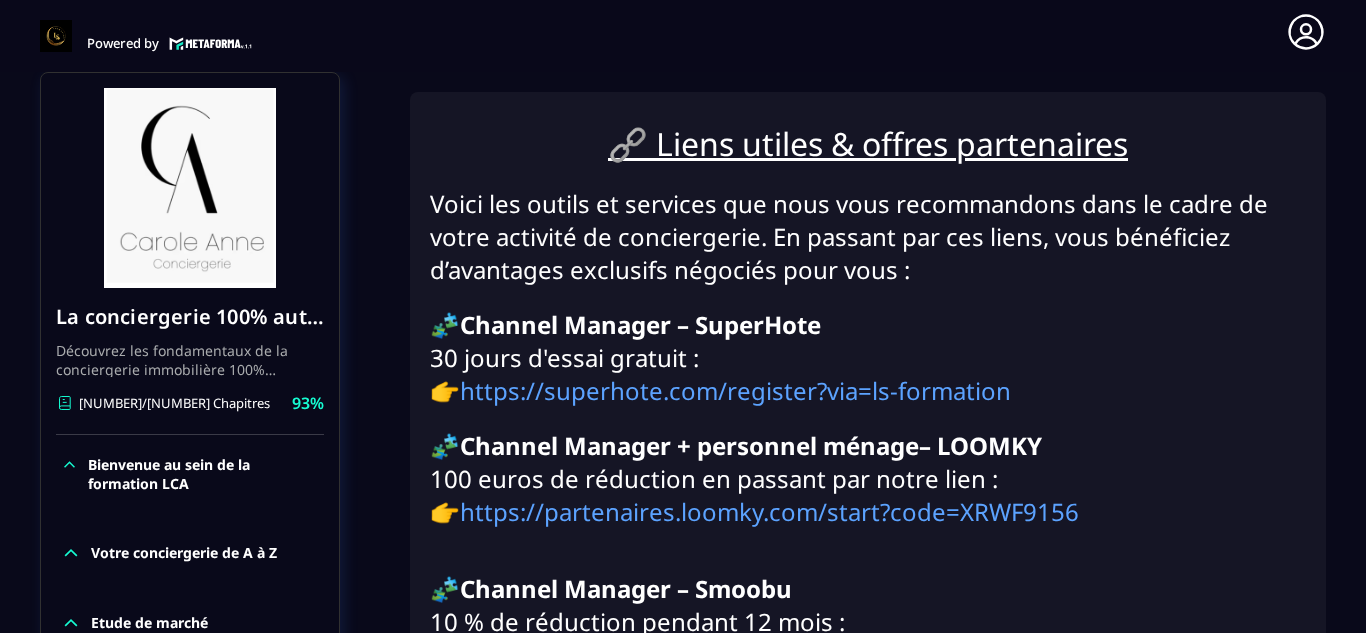 click on "🔗 Liens utiles & offres partenaires" at bounding box center [868, 143] 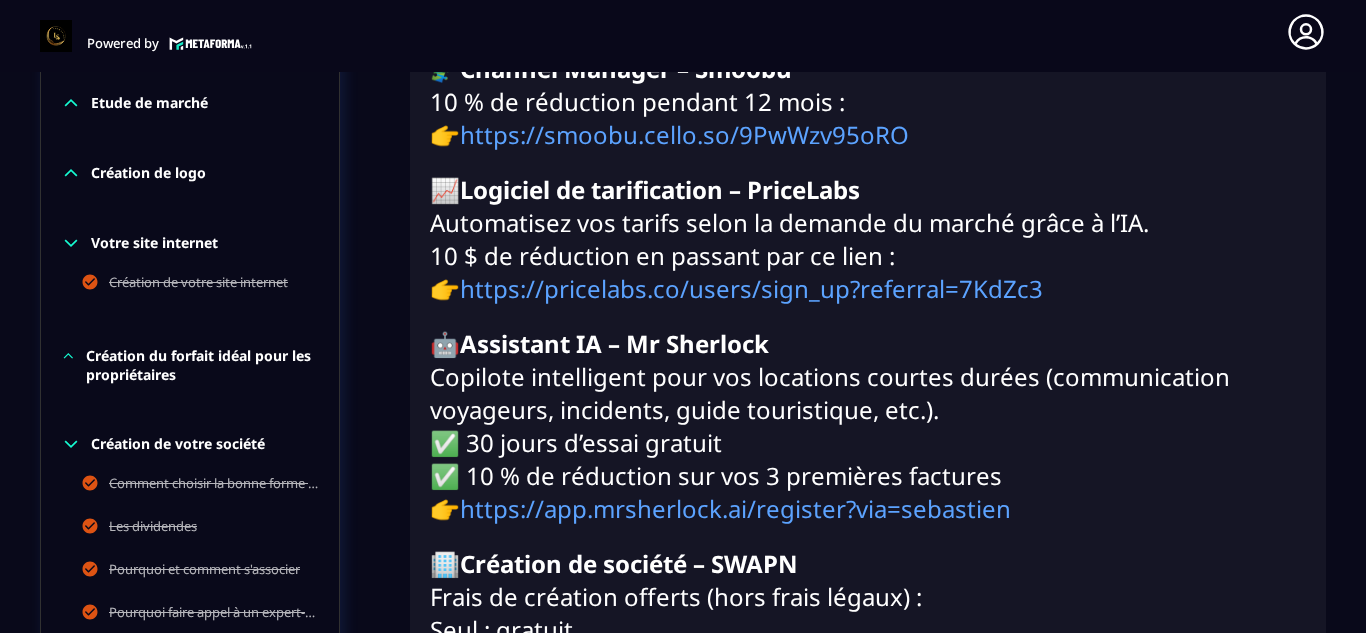 scroll, scrollTop: 771, scrollLeft: 0, axis: vertical 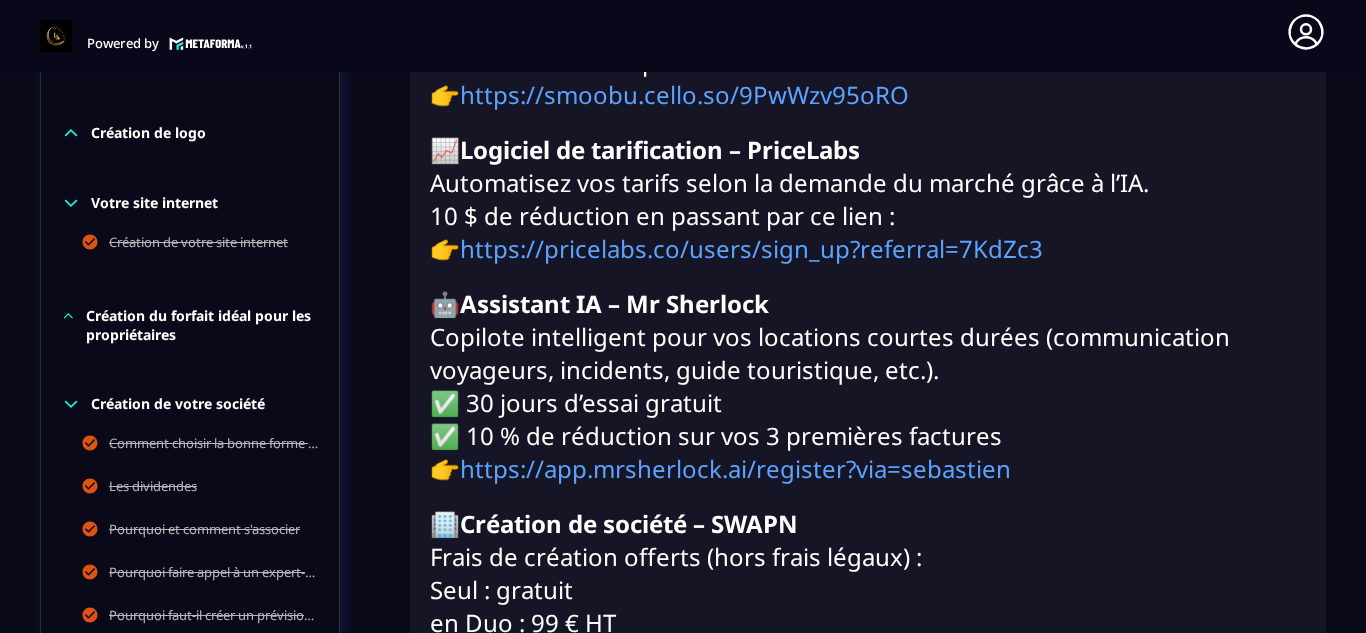 click on "🔗 Liens utiles & offres partenaires Voici les outils et services que nous vous recommandons dans le cadre de votre activité de conciergerie. En passant par ces liens, vous bénéficiez d’avantages exclusifs négociés pour vous : 🧩  Channel Manager – SuperHote [NUMBER] jours d'essai gratuit :  👉  https://superhote.com/register?via=ls-formation 🧩  Channel Manager + personnel ménage– LOOMKY [NUMBER] euros de réduction en passant par notre lien :  👉  https://partenaires.loomky.com/start?code=XRWF9156 🧩  Channel Manager – Smoobu [PERCENT]% de réduction pendant [NUMBER] mois :  👉  https://smoobu.cello.so/9PwWzv95oRO 📈  Logiciel de tarification – PriceLabs Automatisez vos tarifs selon la demande du marché grâce à l’IA.  [NUMBER] $ de réduction en passant par ce lien :  👉  https://pricelabs.co/users/sign_up?referral=7KdZc3 🤖  Assistant IA – Mr Sherlock Copilote intelligent pour vos locations courtes durées (communication voyageurs, incidents, guide touristique, etc.).  👉  🏢   👉" 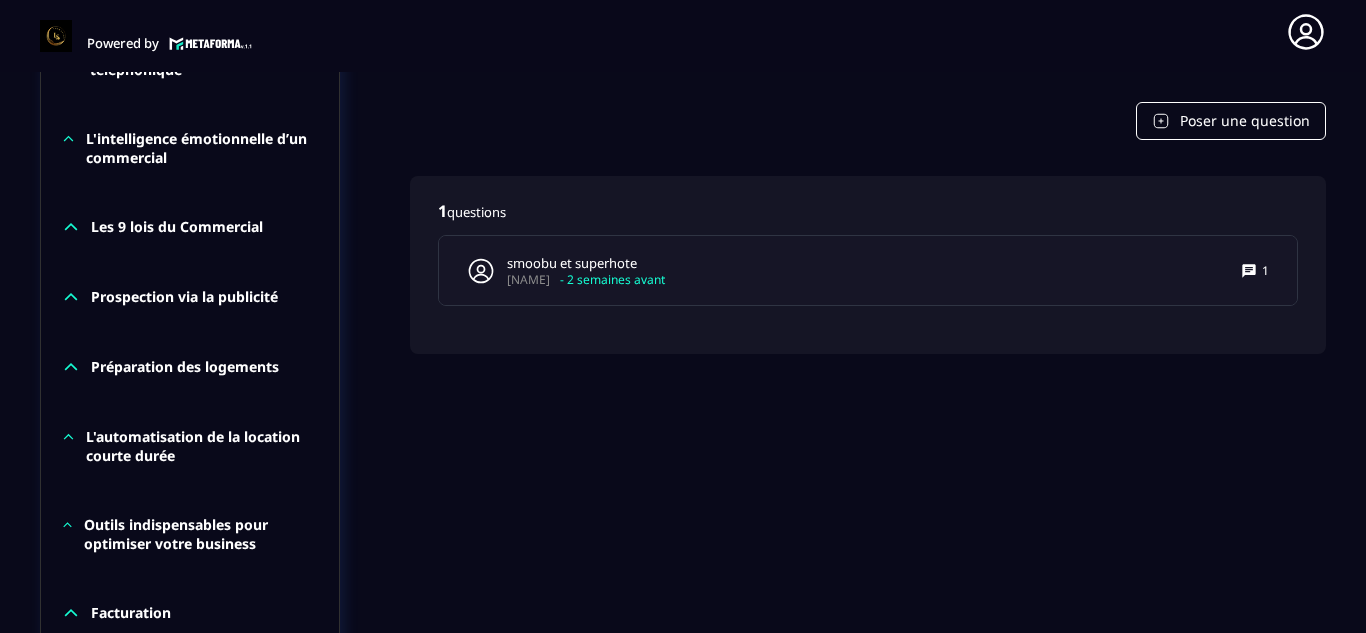 scroll, scrollTop: 1931, scrollLeft: 0, axis: vertical 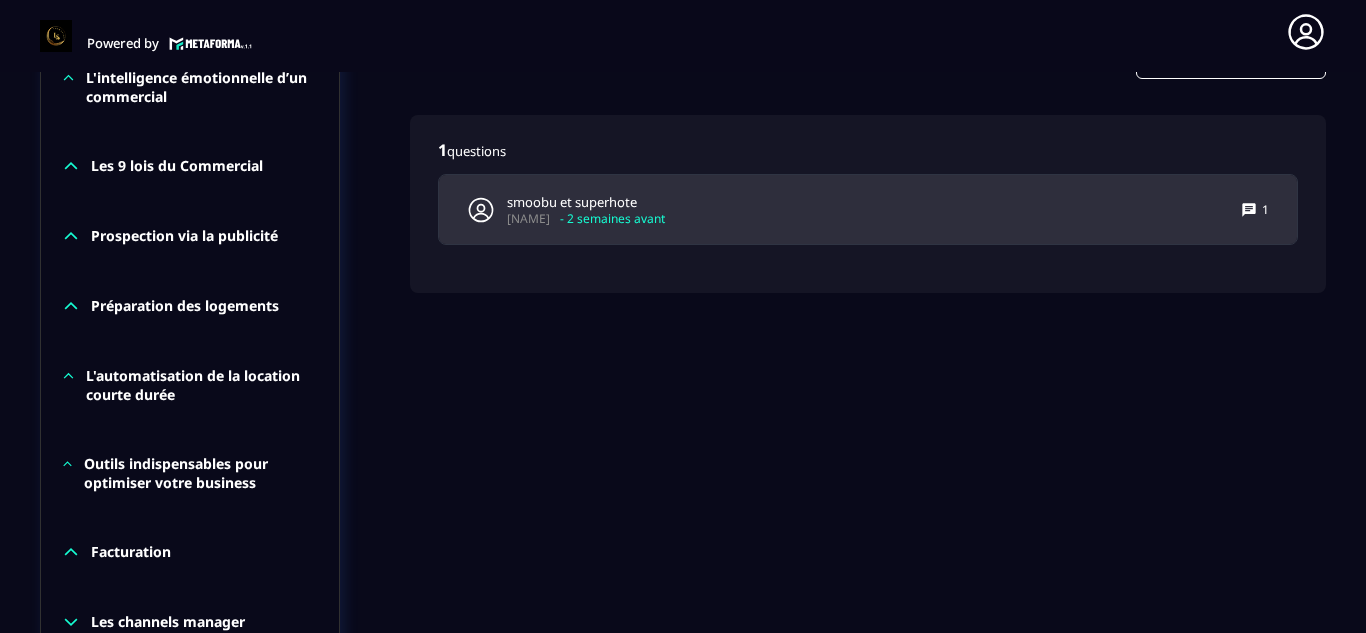 click on "smoobu et superhote" at bounding box center [586, 202] 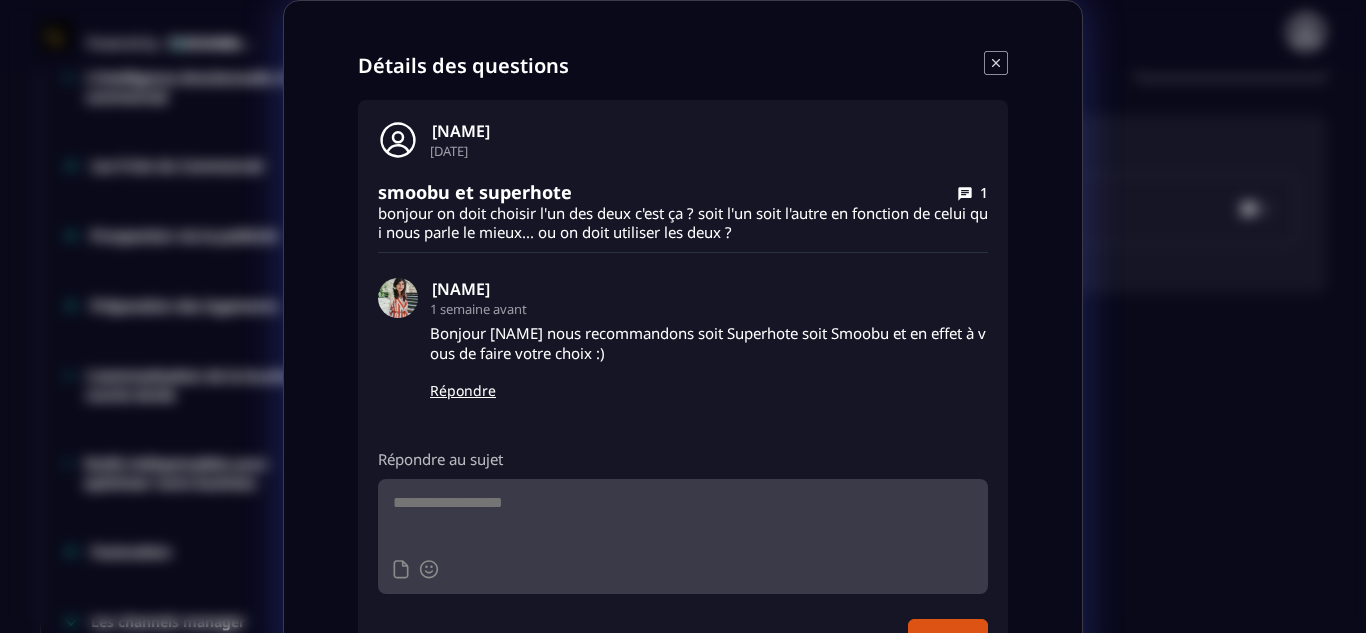 click on "Détails des questions [NAME] [DATE] smoobu et superhote 1 bonjour
on doit choisir l'un des deux c'est ça ? soit l'un soit l'autre en fonction de celui qui nous parle le mieux... ou on doit utiliser les deux ? [NAME] [TIME] avant Bonjour [NAME] nous recommandons soit Superhote soit Smoobu et en effet à vous de faire votre choix :) Répondre Répondre au sujet Envoyer" at bounding box center (683, 364) 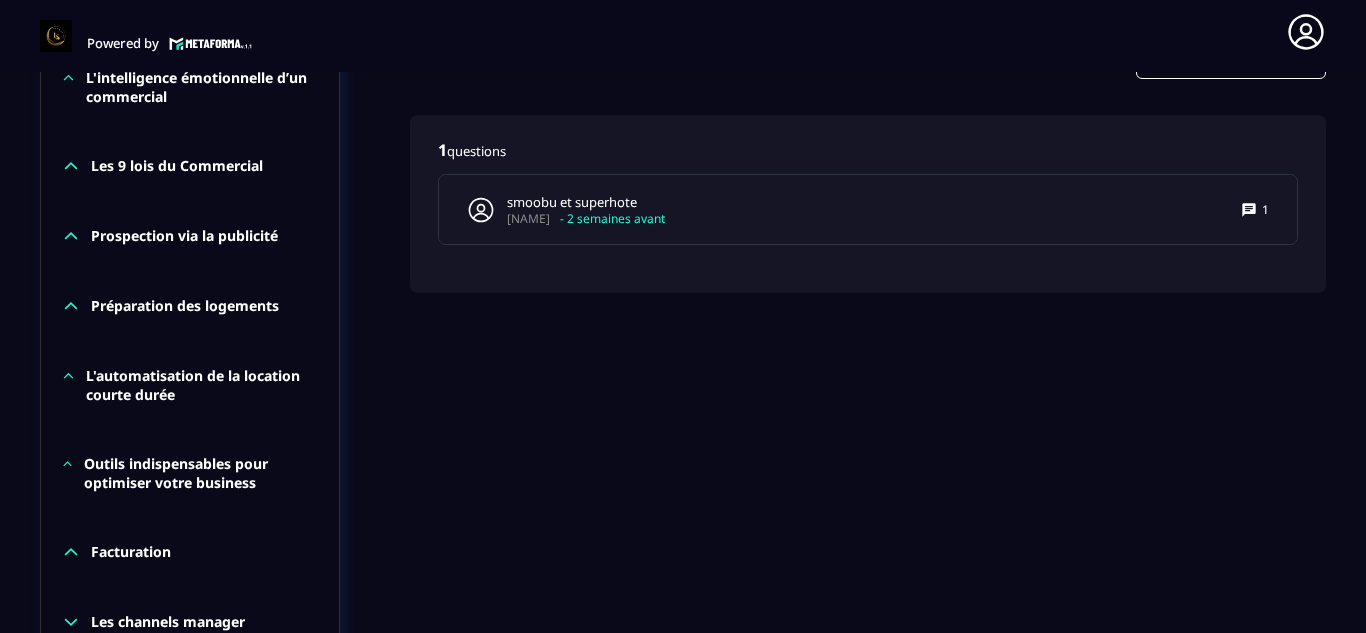 click on "Formations Questions Communauté Événements Formations / La conciergerie 100% automatisée / Liens utiles & offres partenaires La conciergerie 100% automatisée Découvrez les fondamentaux de la conciergerie immobilière 100% automatisée.
Cette formation est conçue pour vous permettre de lancer et maîtriser votre activité de conciergerie en toute simplicité.
Vous apprendrez :
✅ Les bases essentielles de la conciergerie pour démarrer sereinement.
✅ Les outils incontournables pour gérer vos clients et vos biens de manière efficace.
✅ L'automatisation des tâches répétitives pour gagner un maximum de temps au quotidien.
Objectif : Vous fournir toutes les clés pour créer une activité rentable et automatisée, tout en gardant du temps pour vous. [NUMBER]/[NUMBER] Chapitres [PERCENT]%  Bienvenue au sein de la formation LCA Votre conciergerie de A à Z Etude de marché Création de logo Votre site internet Création de votre site internet Création du forfait idéal pour les propriétaires Les dividendes" 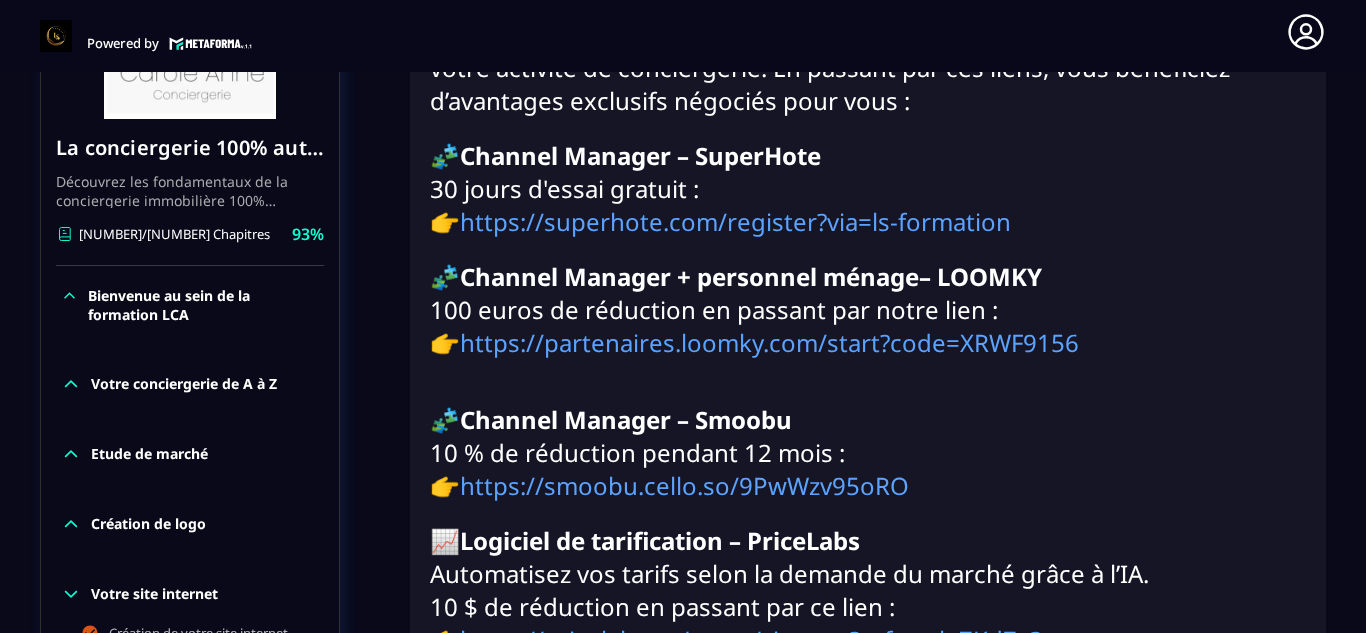 scroll, scrollTop: 371, scrollLeft: 0, axis: vertical 